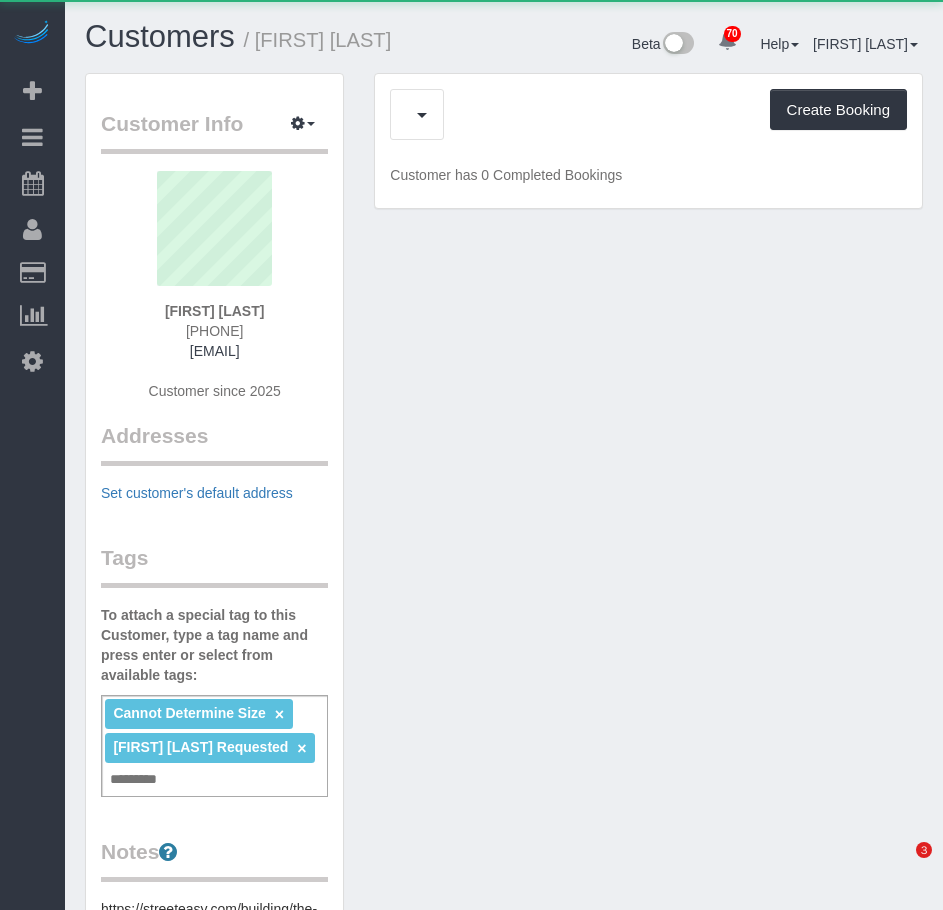 scroll, scrollTop: 0, scrollLeft: 0, axis: both 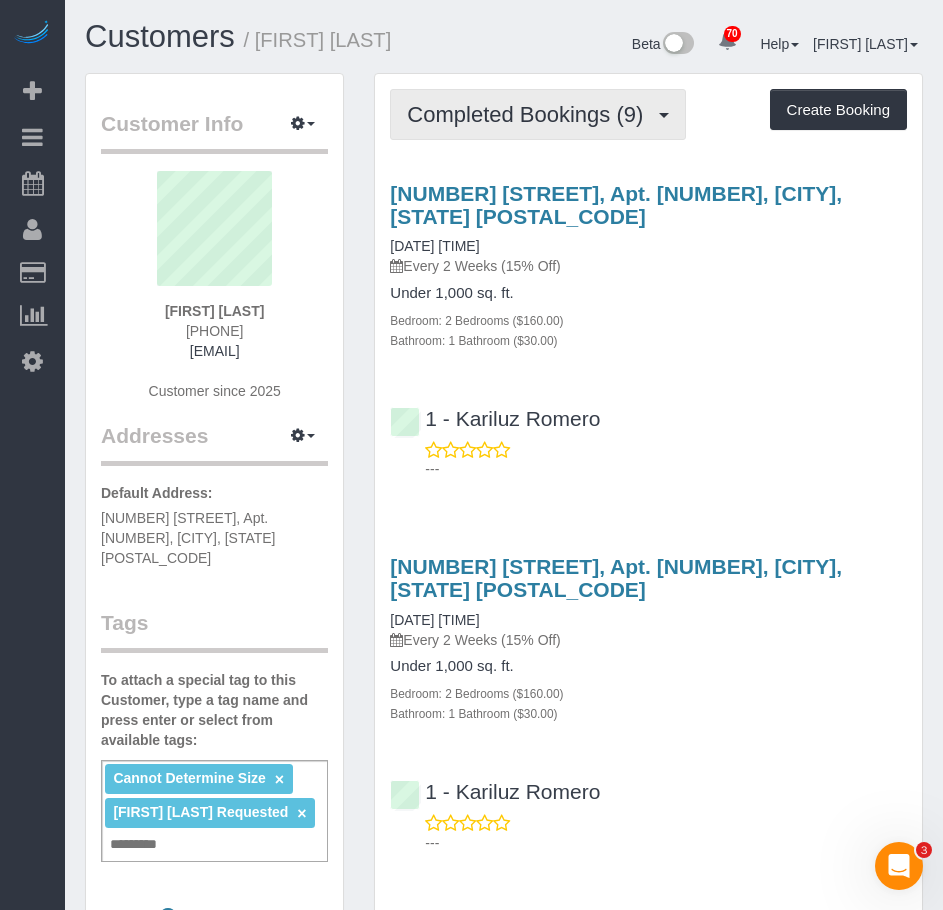 click on "Completed Bookings (9)" at bounding box center (530, 114) 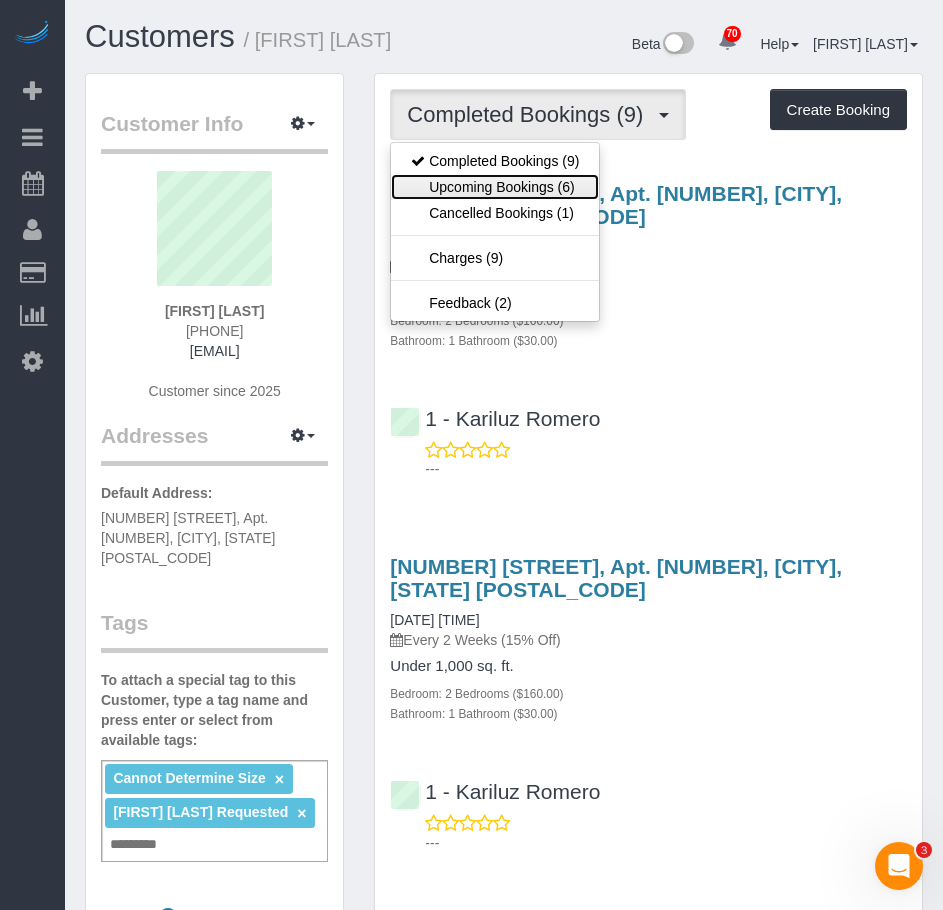 click on "Upcoming Bookings (6)" at bounding box center (495, 187) 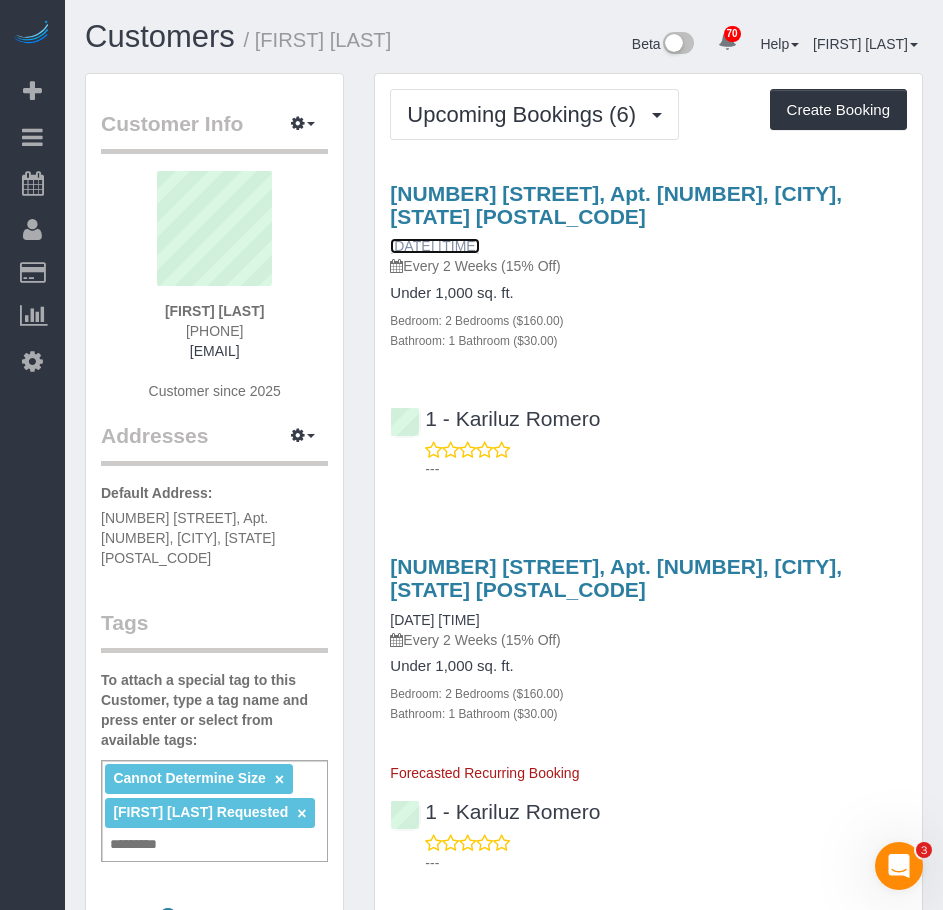 click on "08/13/2025 9:00AM" at bounding box center (434, 246) 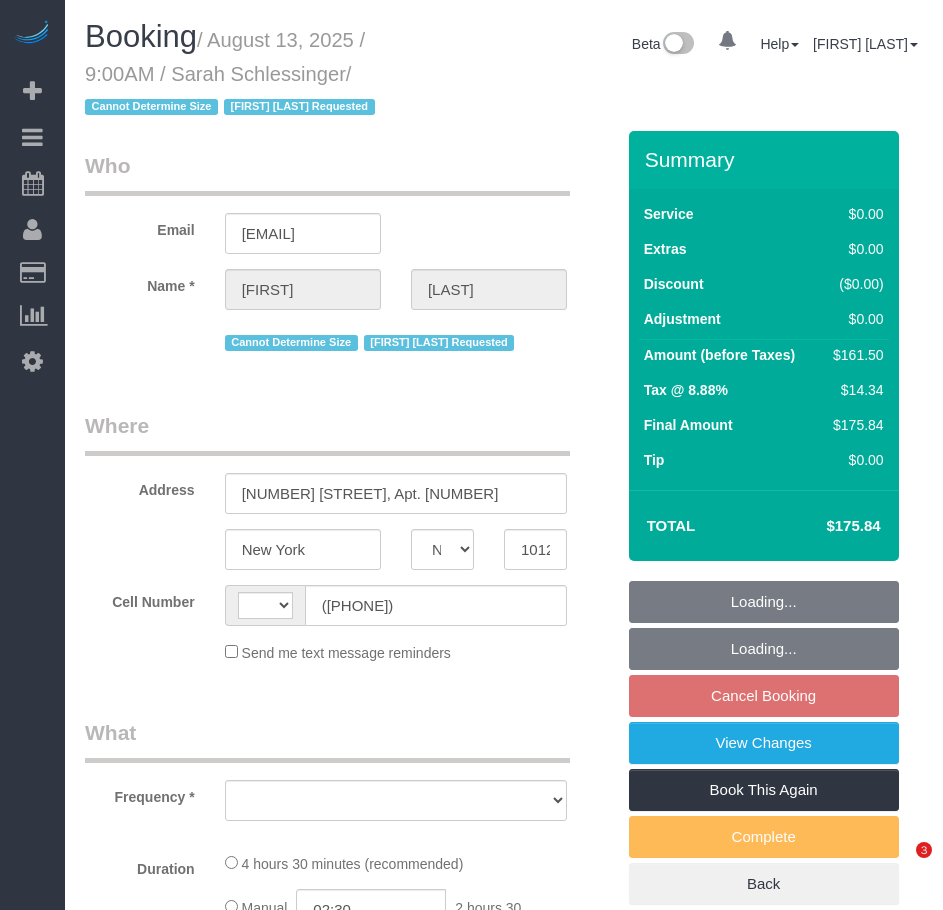 select on "NY" 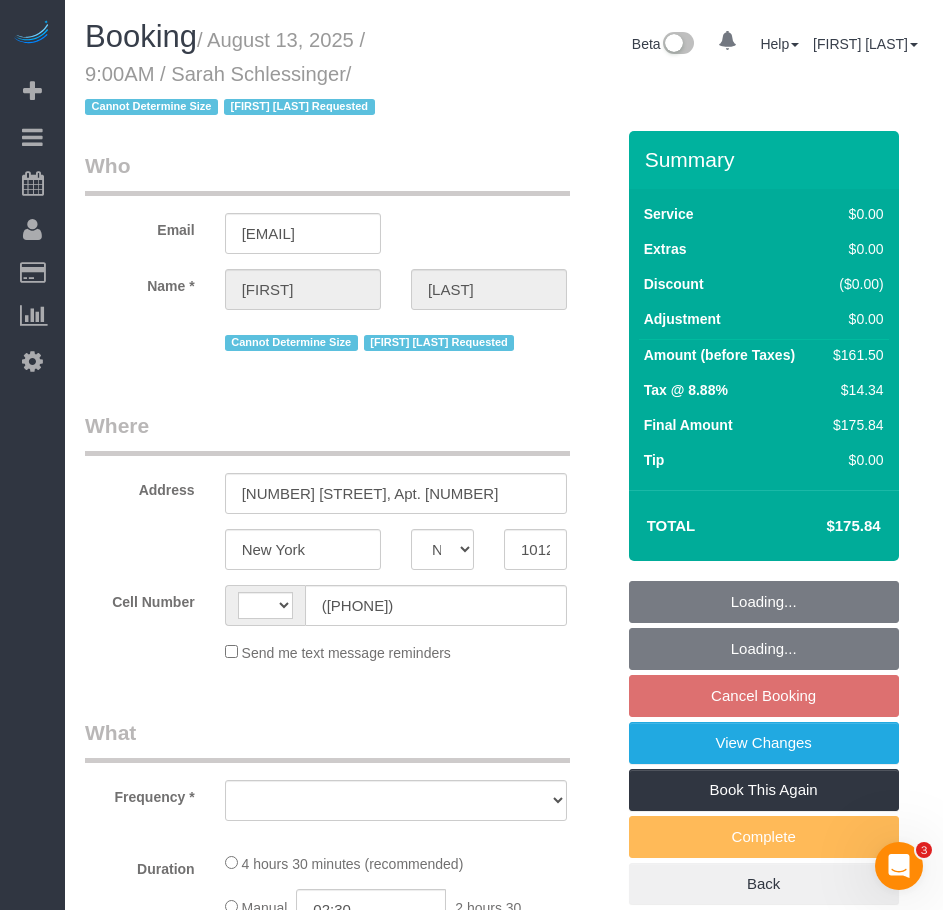 scroll, scrollTop: 0, scrollLeft: 0, axis: both 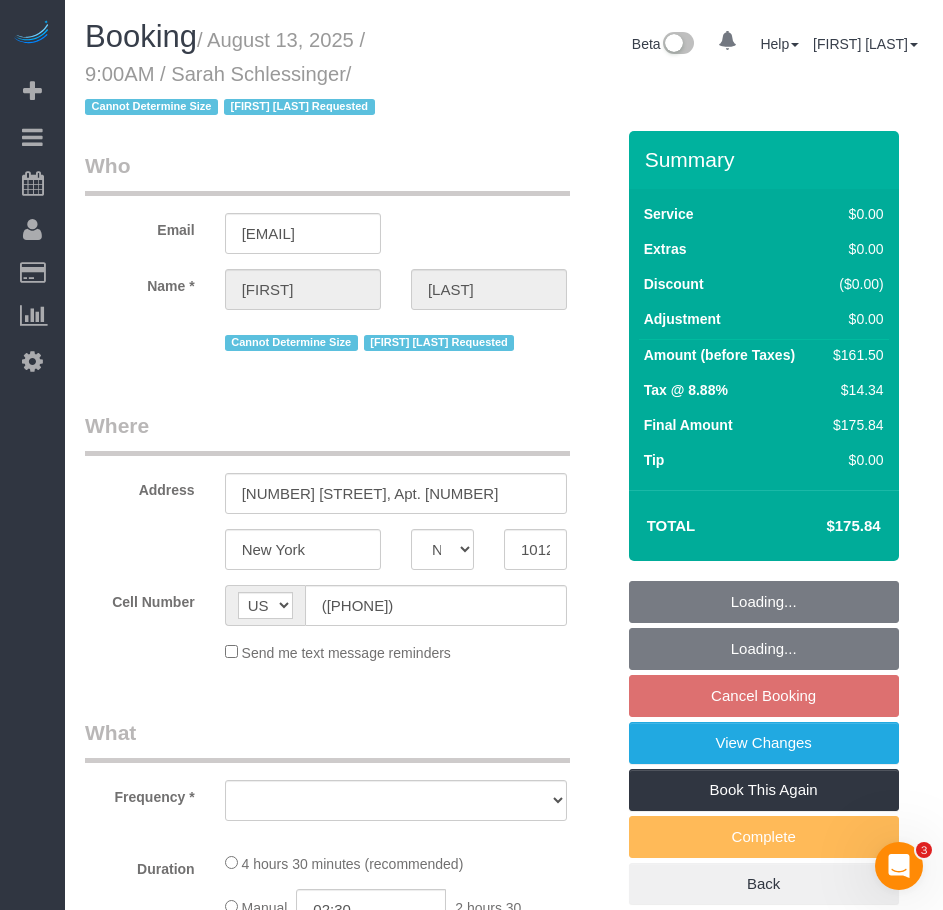 select on "2" 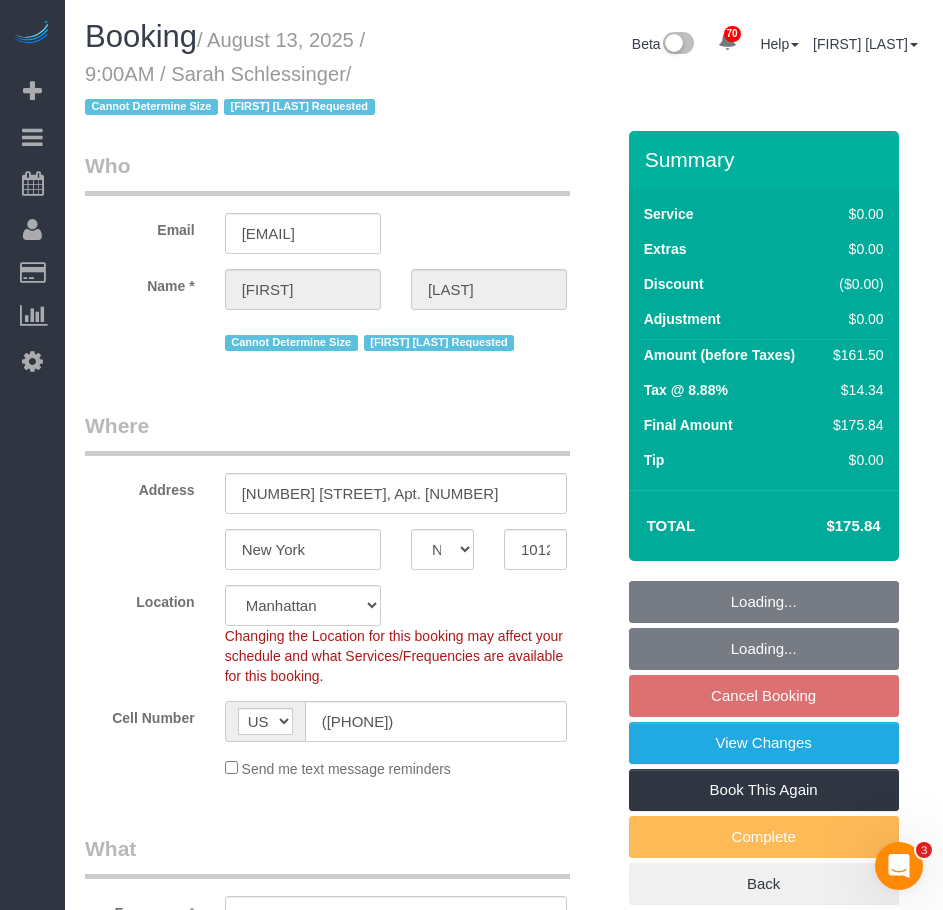 select on "object:1073" 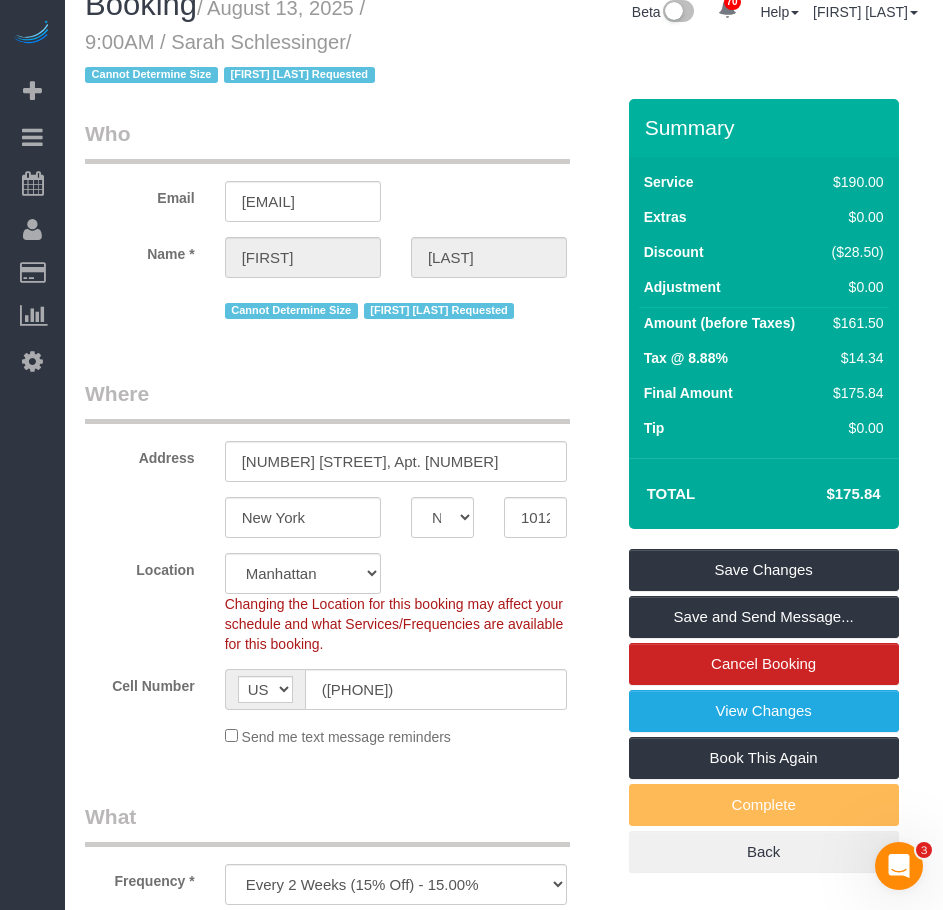 scroll, scrollTop: 0, scrollLeft: 0, axis: both 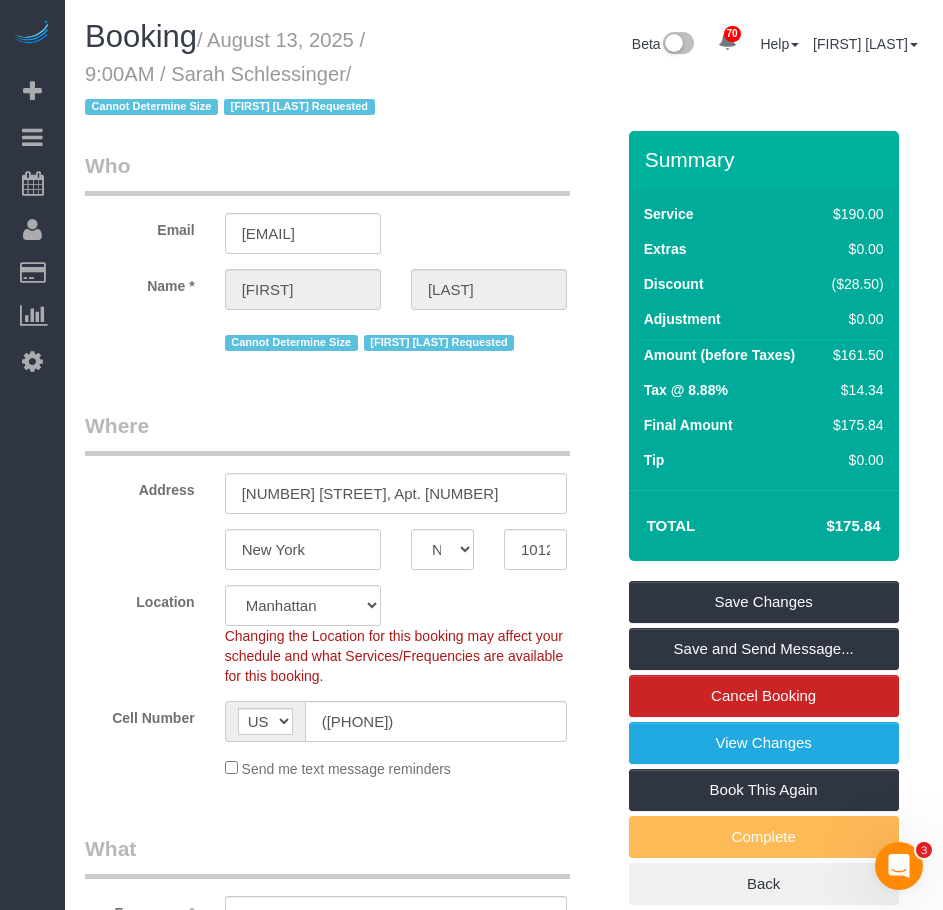 drag, startPoint x: 222, startPoint y: 40, endPoint x: 355, endPoint y: 70, distance: 136.34148 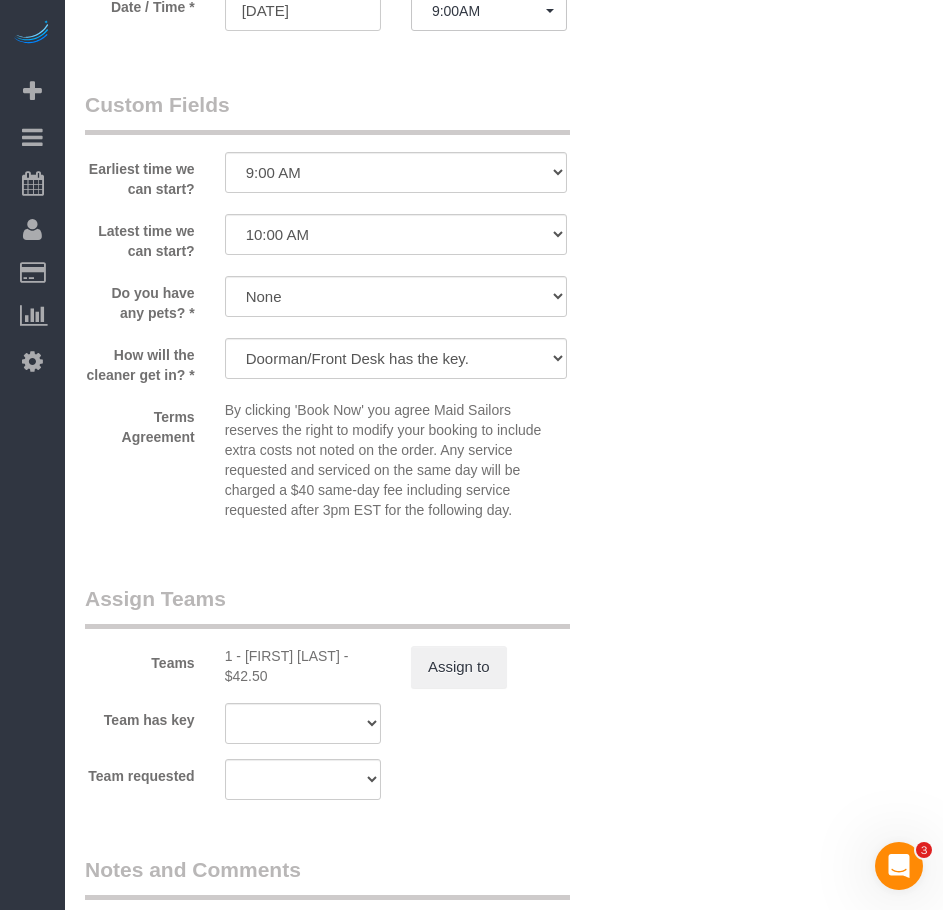 scroll, scrollTop: 2400, scrollLeft: 0, axis: vertical 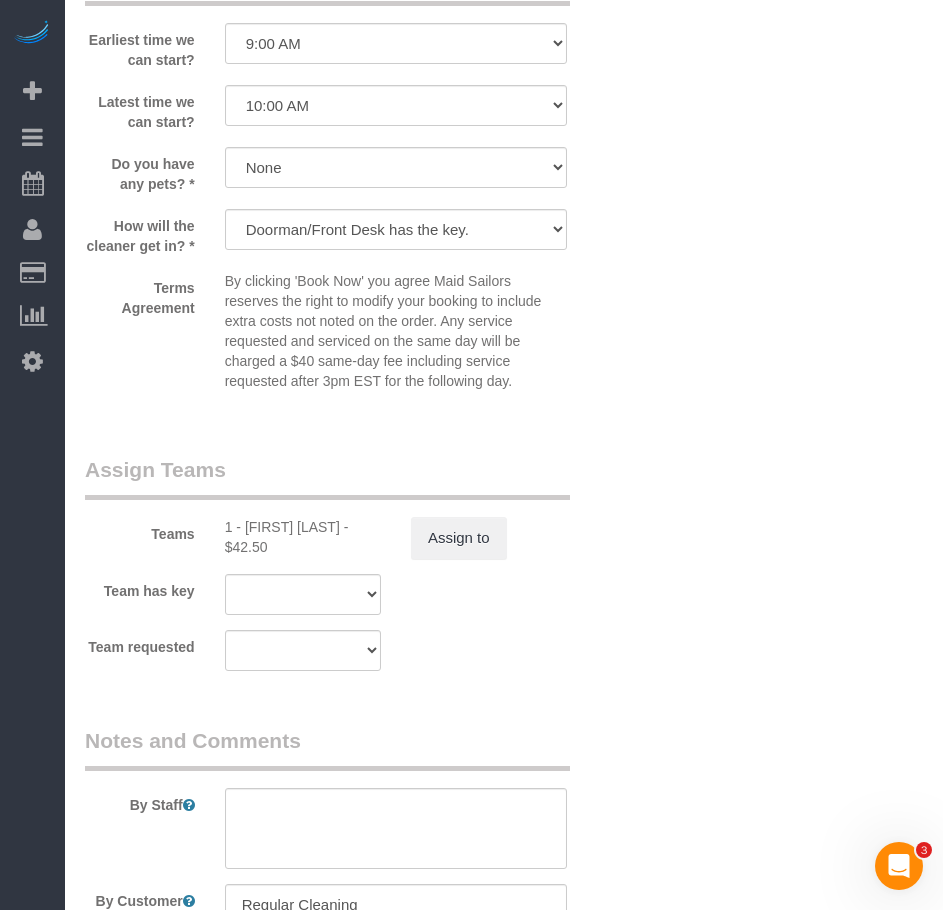 drag, startPoint x: 245, startPoint y: 525, endPoint x: 344, endPoint y: 522, distance: 99.04544 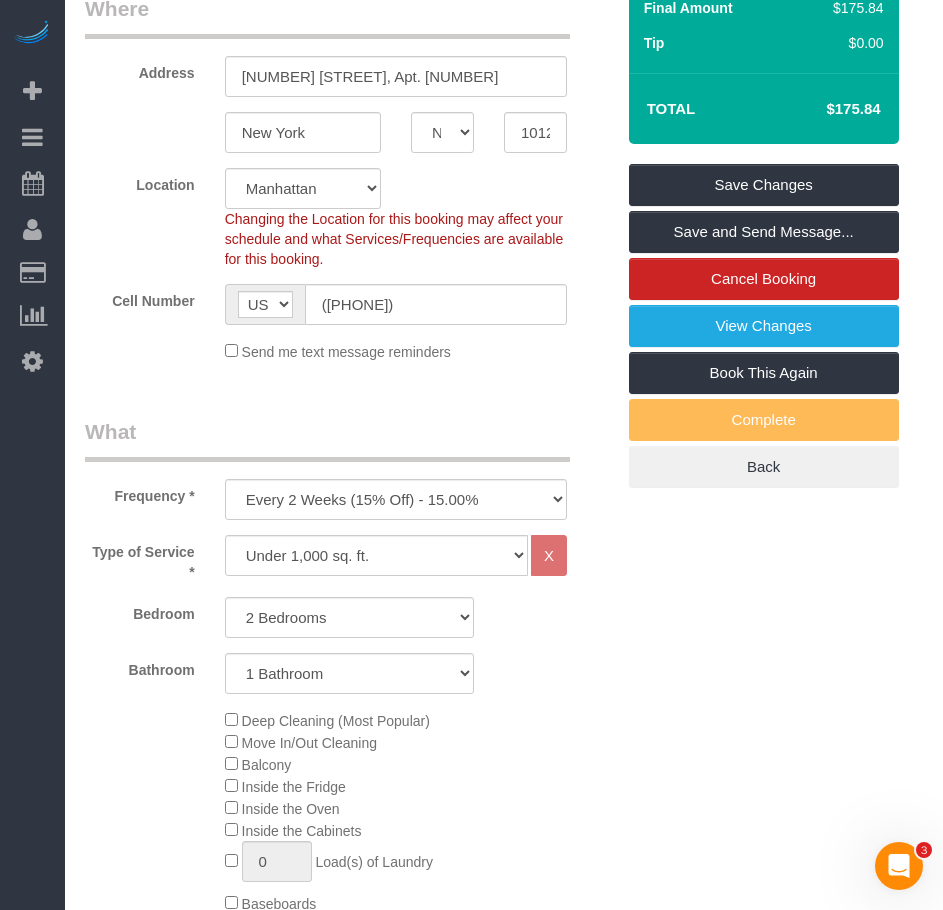 scroll, scrollTop: 600, scrollLeft: 0, axis: vertical 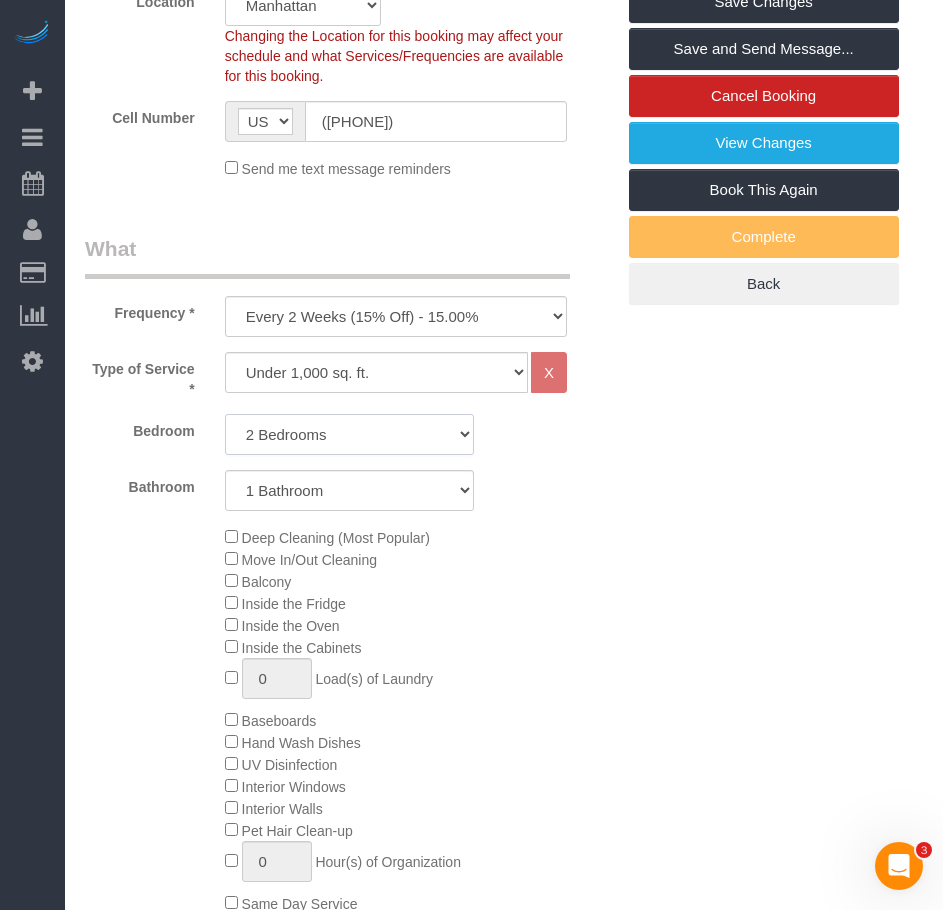 click on "Studio
1 Bedroom
2 Bedrooms
3 Bedrooms" 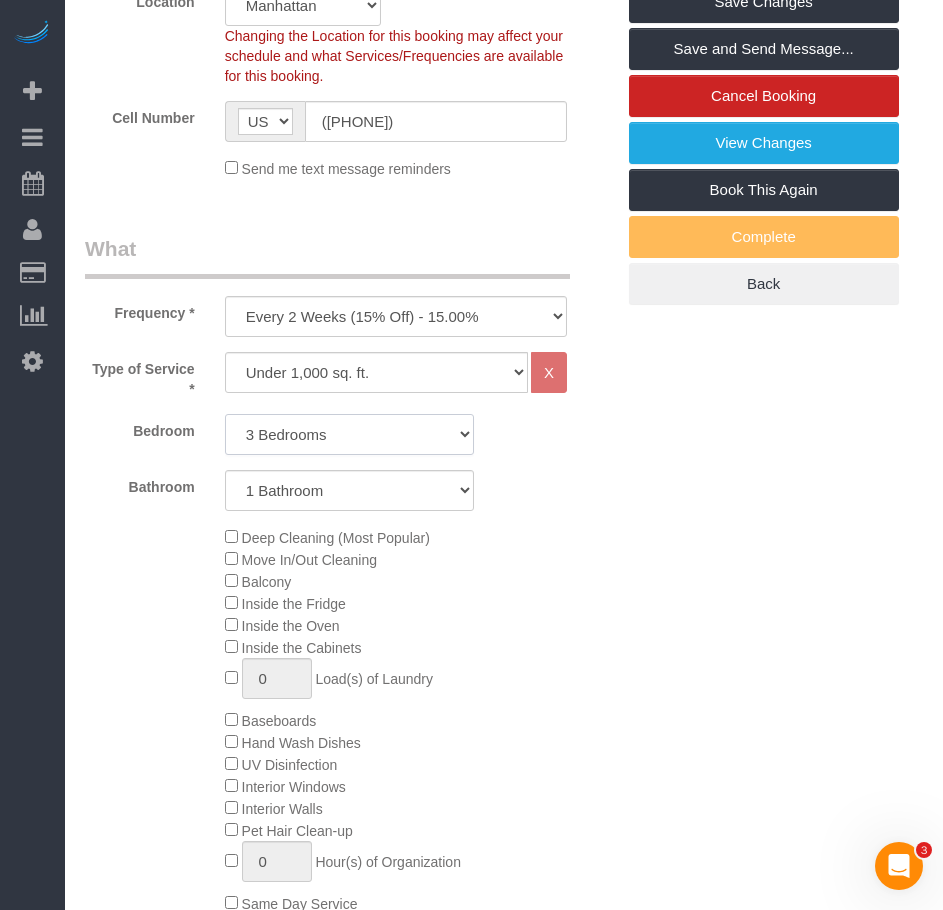click on "Studio
1 Bedroom
2 Bedrooms
3 Bedrooms" 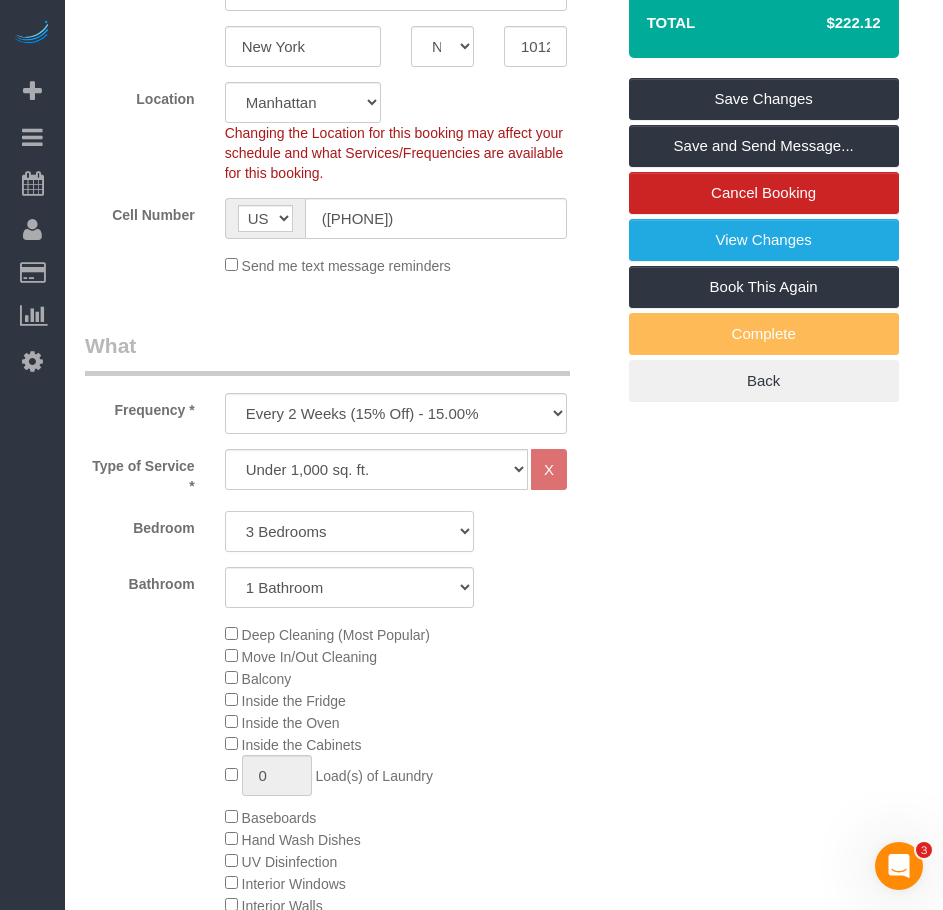 scroll, scrollTop: 300, scrollLeft: 0, axis: vertical 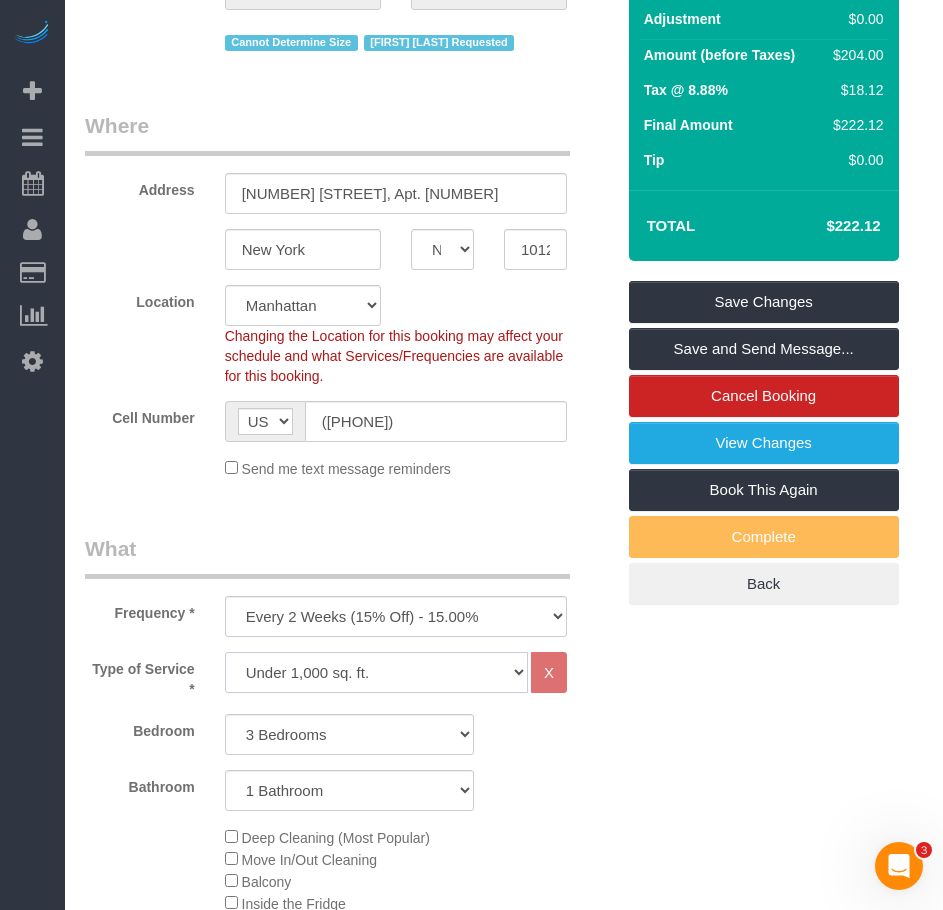 click on "Under 1,000 sq. ft. 1,001 - 1,500 sq. ft. 1,500+ sq. ft. Custom Cleaning Office Cleaning Airbnb Cleaning Post Construction Cleaning RE-CLEAN Hourly Rate - 8.0 Hourly Rate - 7.5 Late Cancellation - Invoice Purposes Hourly Rate (30% OFF) Bungalow Living Hello Alfred - Standard Cleaning Hello Alfred - Hourly Rate TULU - Standard Cleaning TULU - Hourly Rate Hourly Rate (15% OFF) Hourly Rate (20% OFF) Hourly Rate (25% OFF) Hourly Rate (22.5% OFF) Charity Clean Outsite - Hourly Rate Floor Cleaning 100/hr 140/hr Upholstery Cleaning Hourly Rate (Comped Cleaning) Power Washing Carpet/Rug Cleaning Floor Cleaning - 25% OFF Couch Cleaning Partnership Flat Rate Pricing Partnership Hourly Rate Staff Office Hours" 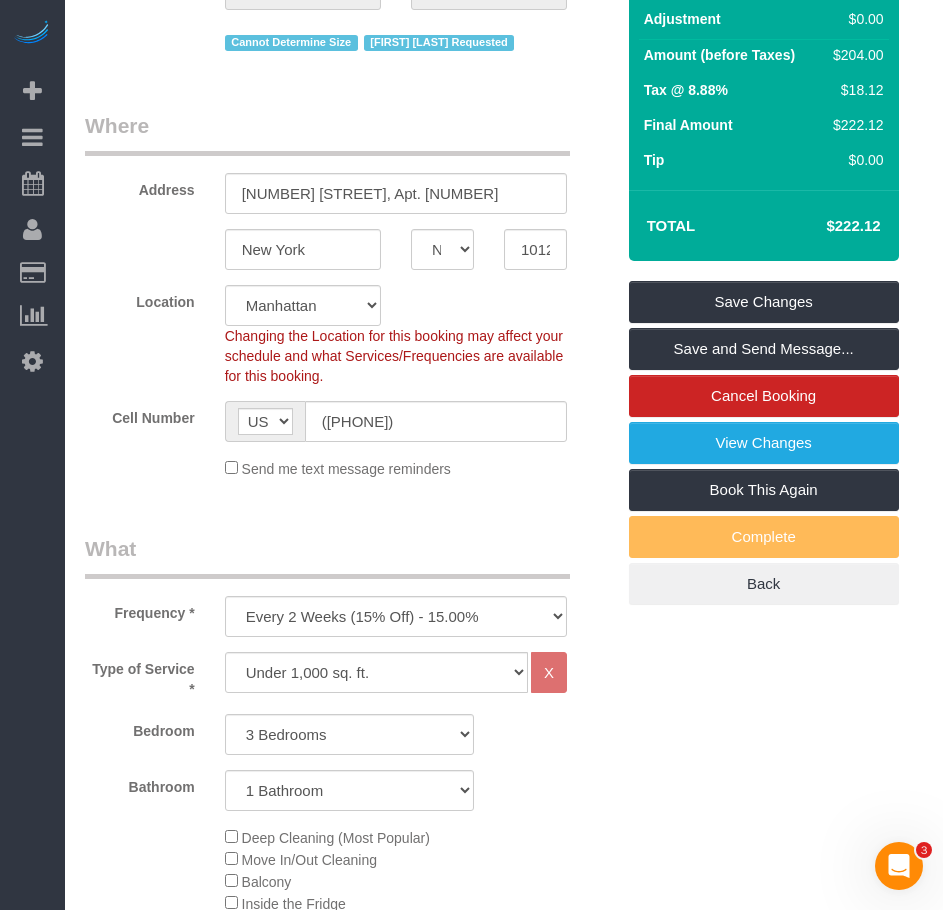 click on "Bedroom
Studio
1 Bedroom
2 Bedrooms
3 Bedrooms" 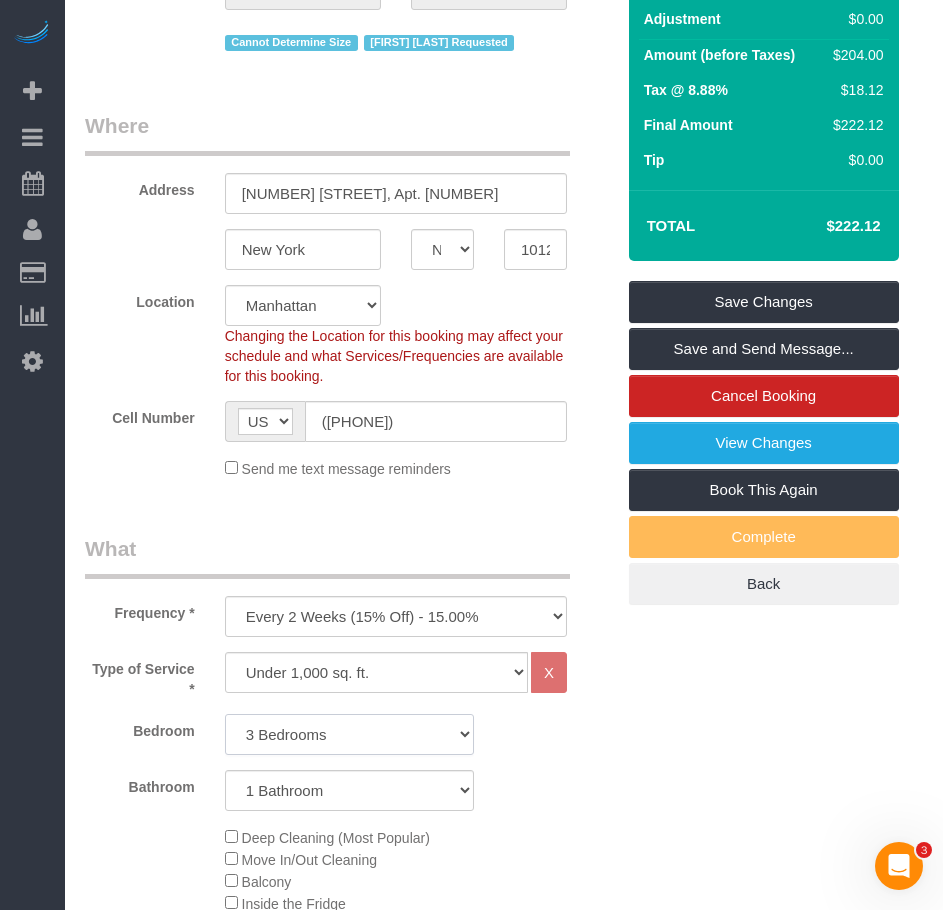 click on "Studio
1 Bedroom
2 Bedrooms
3 Bedrooms" 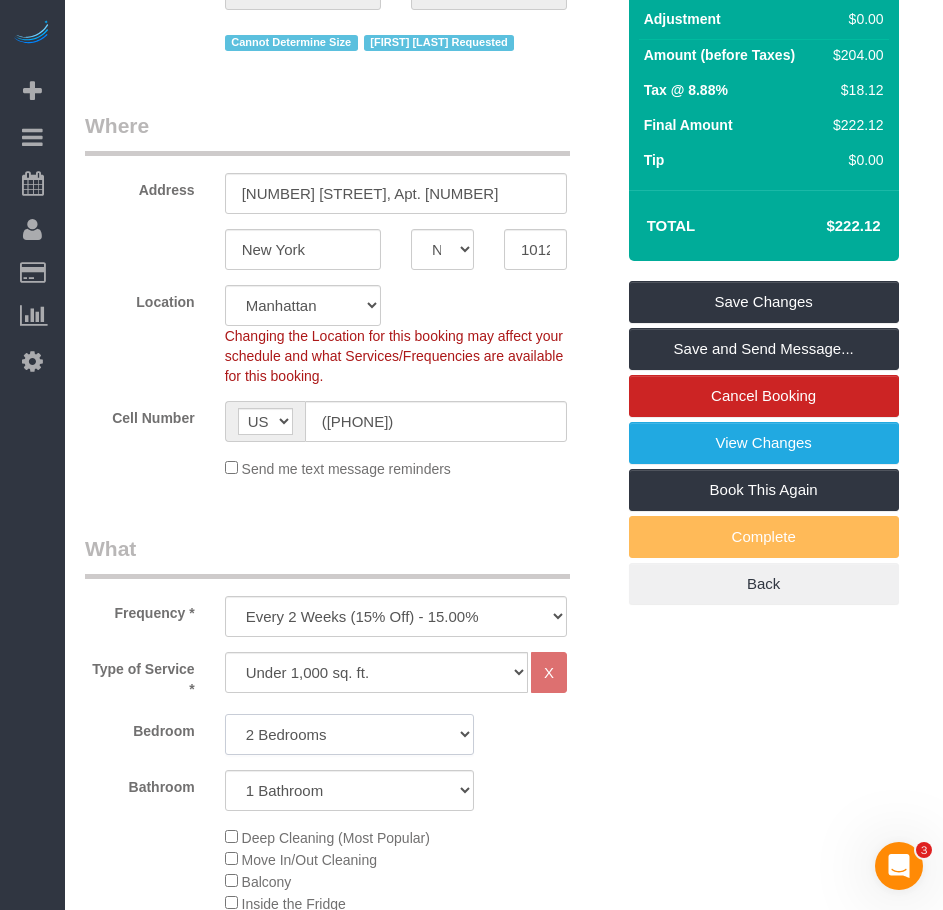 click on "Studio
1 Bedroom
2 Bedrooms
3 Bedrooms" 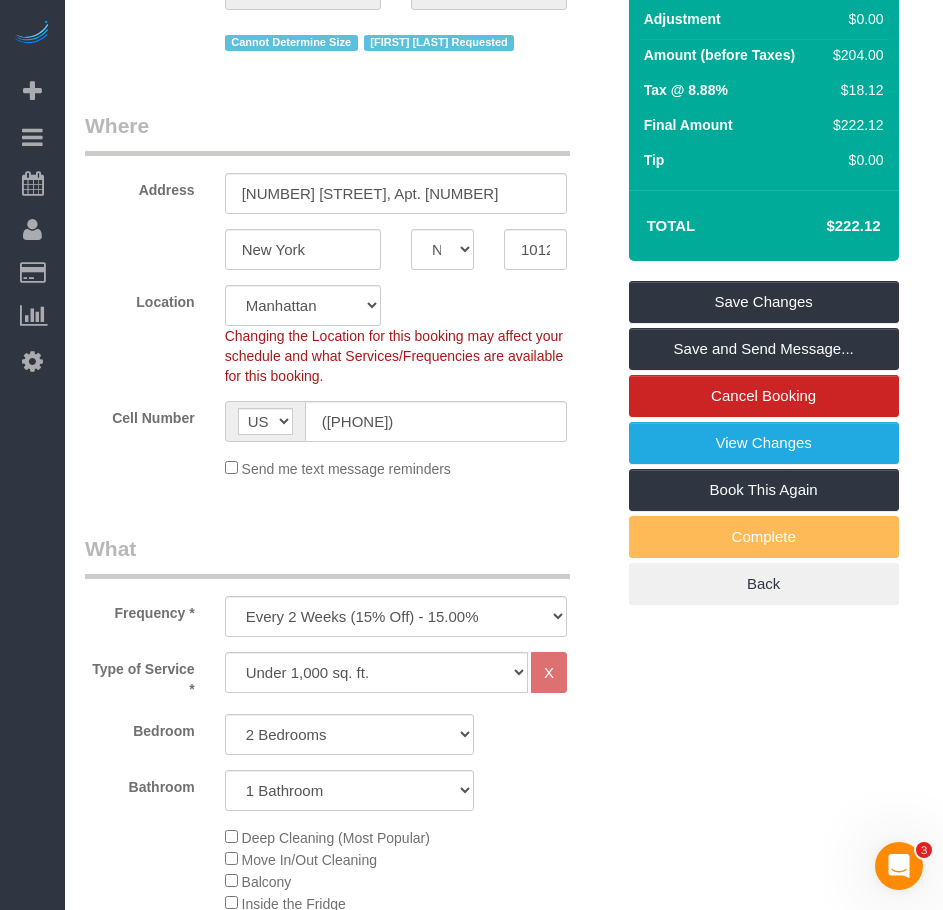 click on "Type of Service *
Under 1,000 sq. ft. 1,001 - 1,500 sq. ft. 1,500+ sq. ft. Custom Cleaning Office Cleaning Airbnb Cleaning Post Construction Cleaning RE-CLEAN Hourly Rate - 8.0 Hourly Rate - 7.5 Late Cancellation - Invoice Purposes Hourly Rate (30% OFF) Bungalow Living Hello Alfred - Standard Cleaning Hello Alfred - Hourly Rate TULU - Standard Cleaning TULU - Hourly Rate Hourly Rate (15% OFF) Hourly Rate (20% OFF) Hourly Rate (25% OFF) Hourly Rate (22.5% OFF) Charity Clean Outsite - Hourly Rate Floor Cleaning 100/hr 140/hr Upholstery Cleaning Hourly Rate (Comped Cleaning) Power Washing Carpet/Rug Cleaning Floor Cleaning - 25% OFF Couch Cleaning Partnership Flat Rate Pricing Partnership Hourly Rate Staff Office Hours
X" 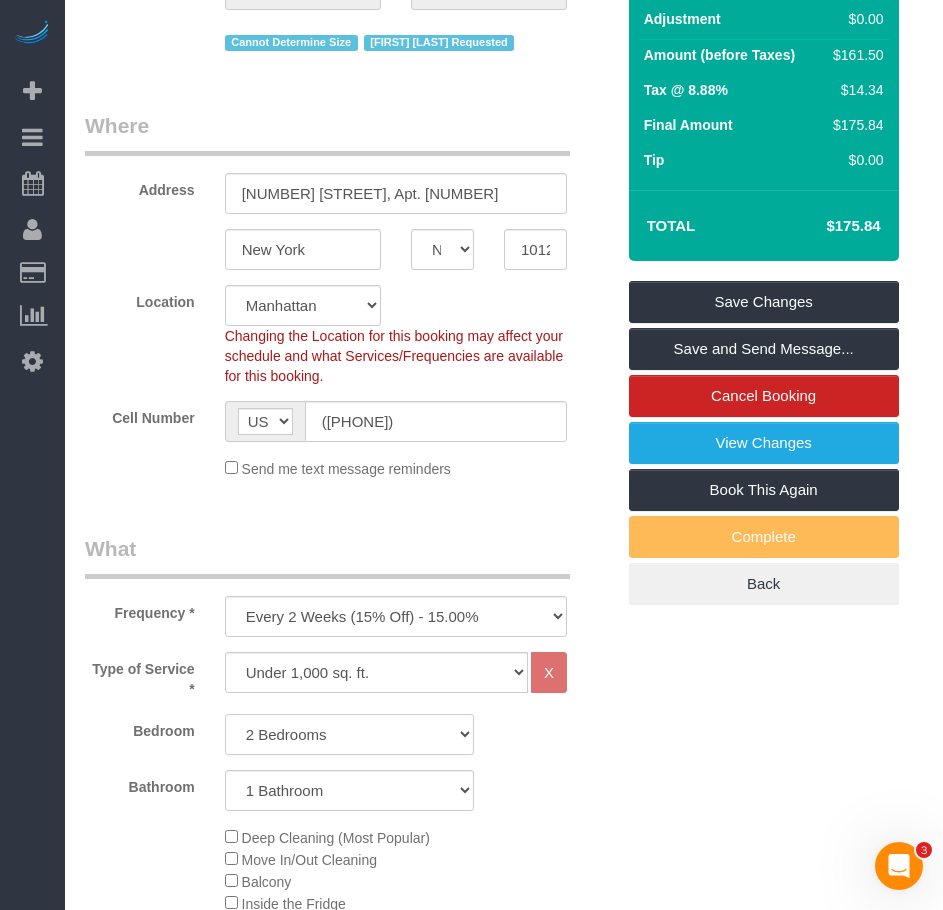 click on "Studio
1 Bedroom
2 Bedrooms
3 Bedrooms" 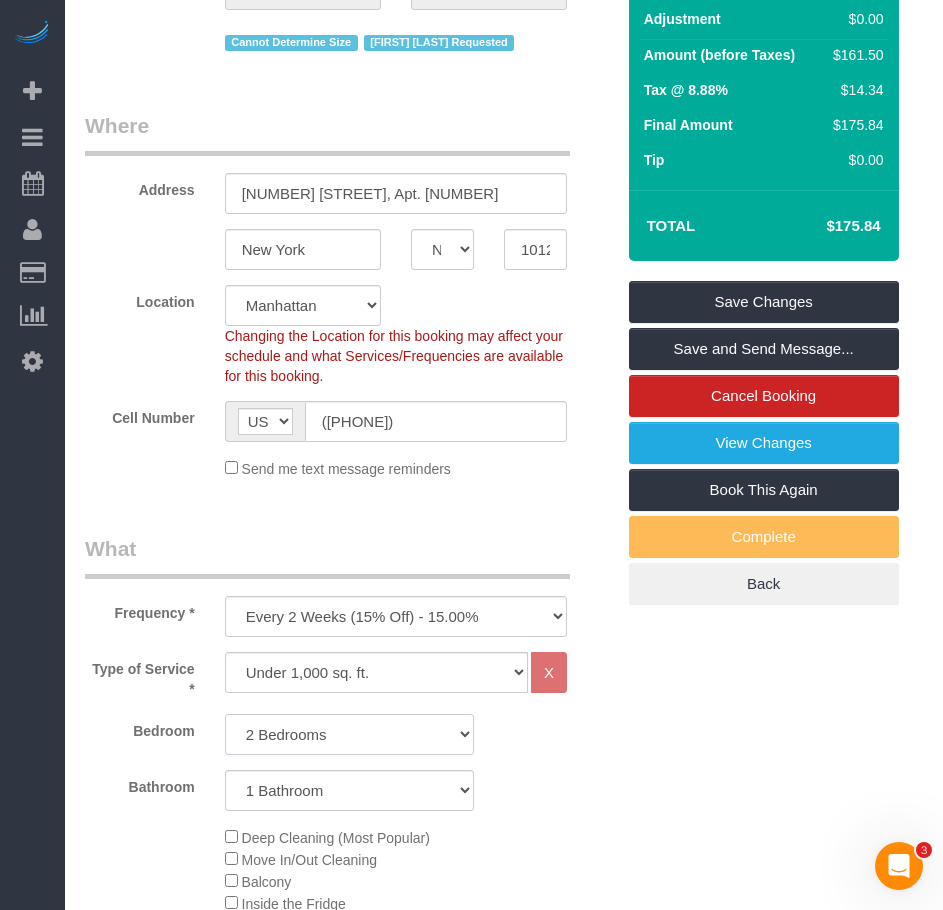 select on "3" 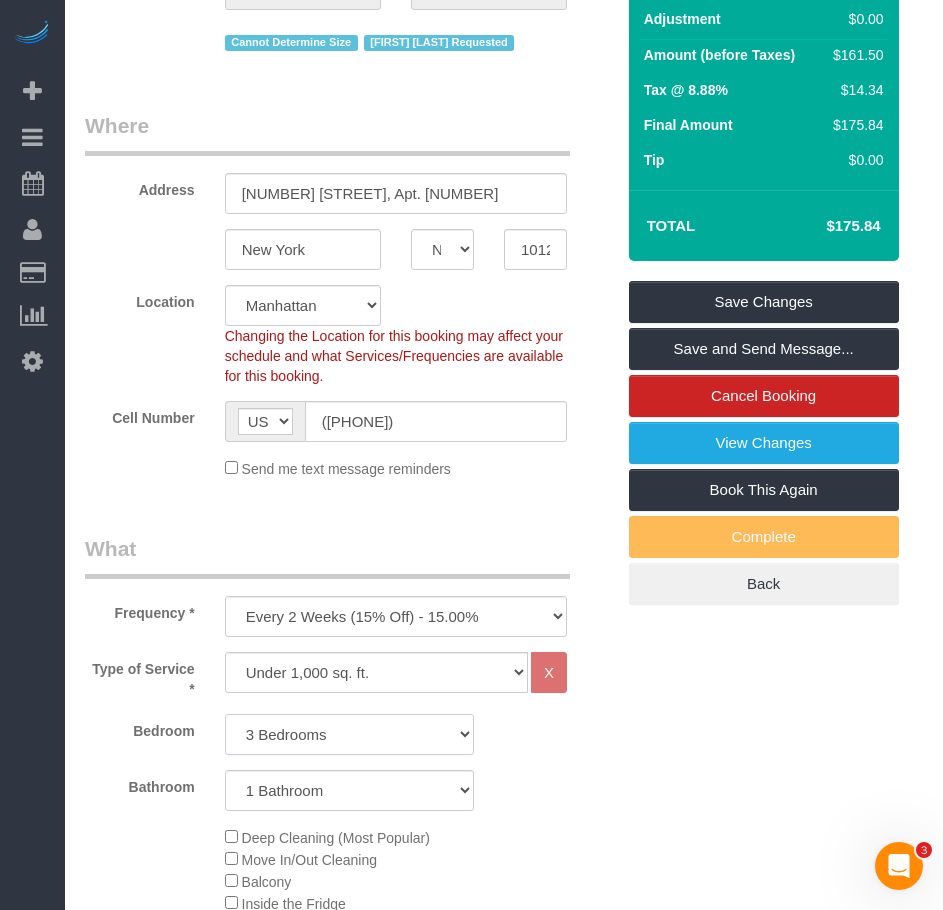 click on "Studio
1 Bedroom
2 Bedrooms
3 Bedrooms" 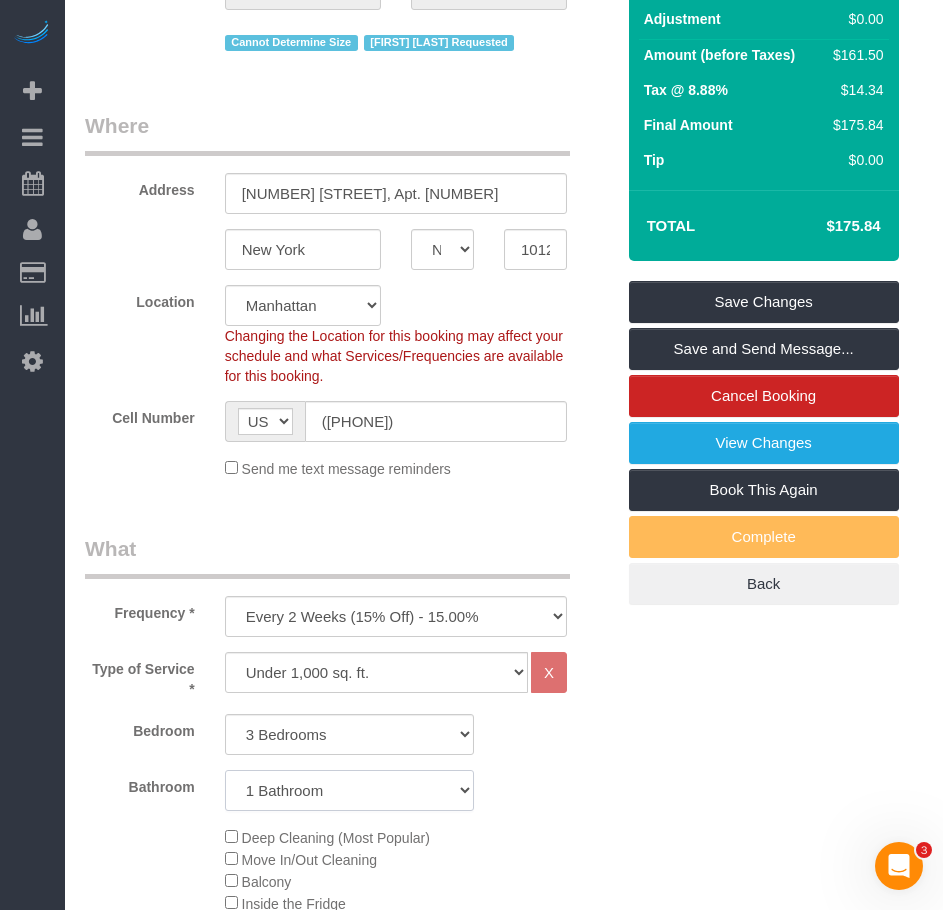click on "1 Bathroom
2 Bathrooms" 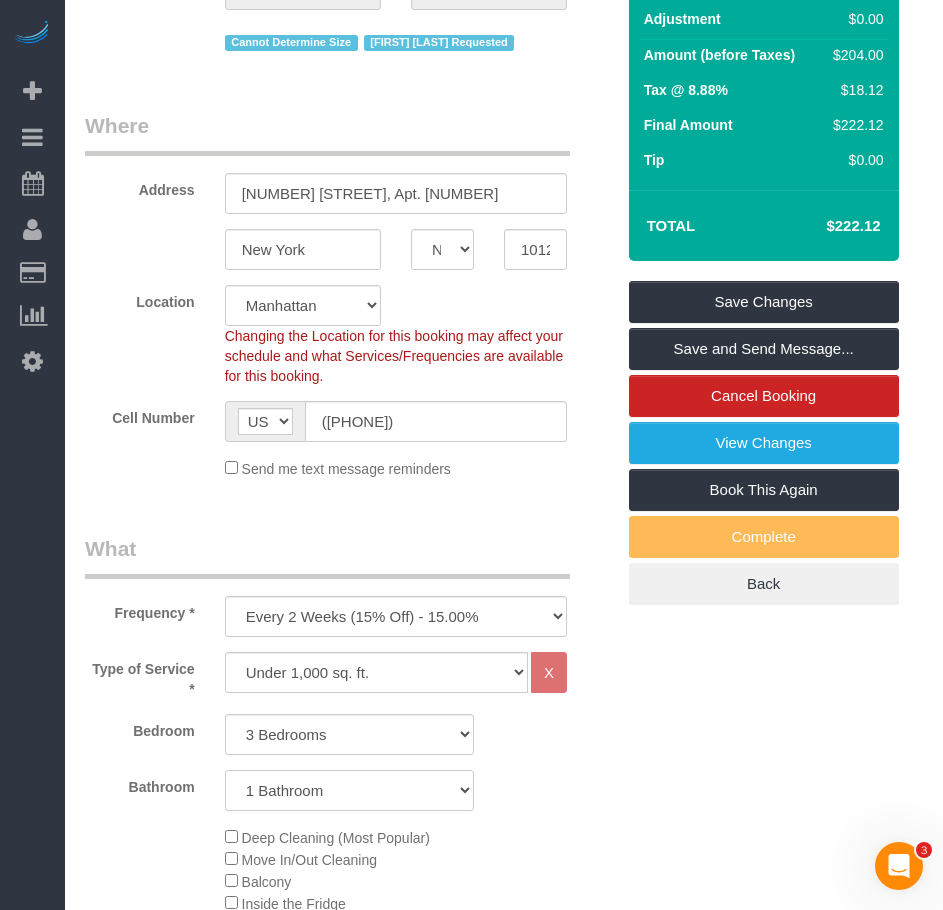 select on "2" 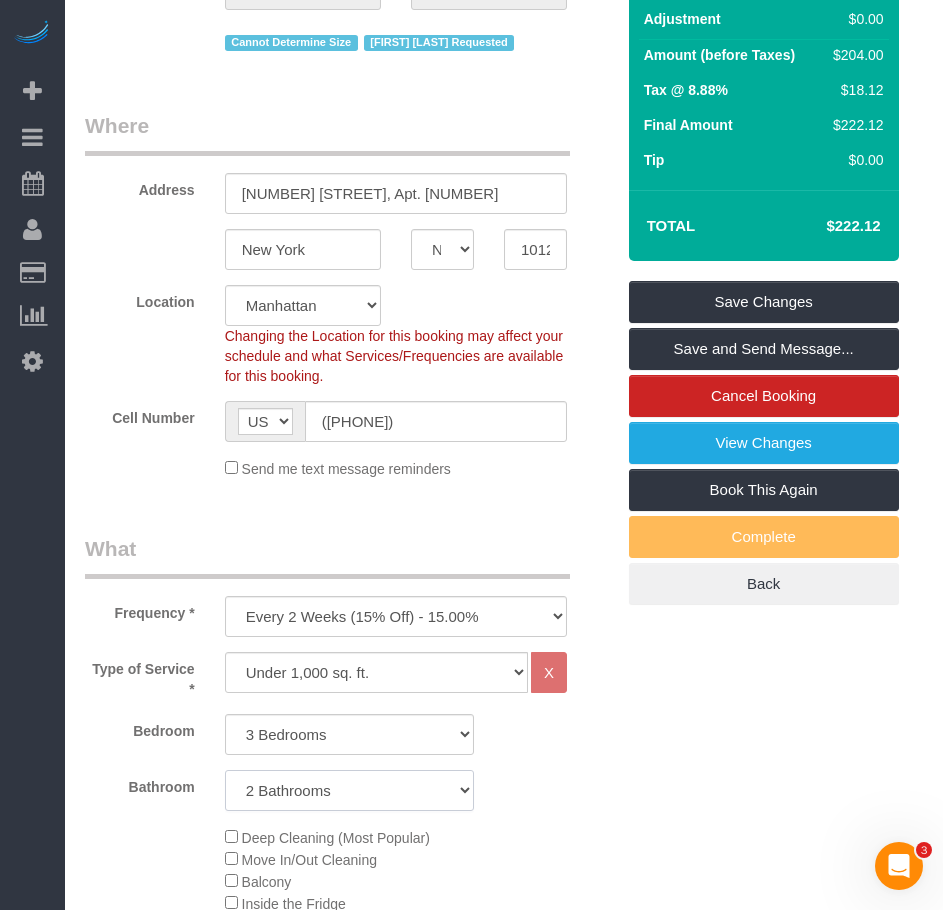 click on "1 Bathroom
2 Bathrooms" 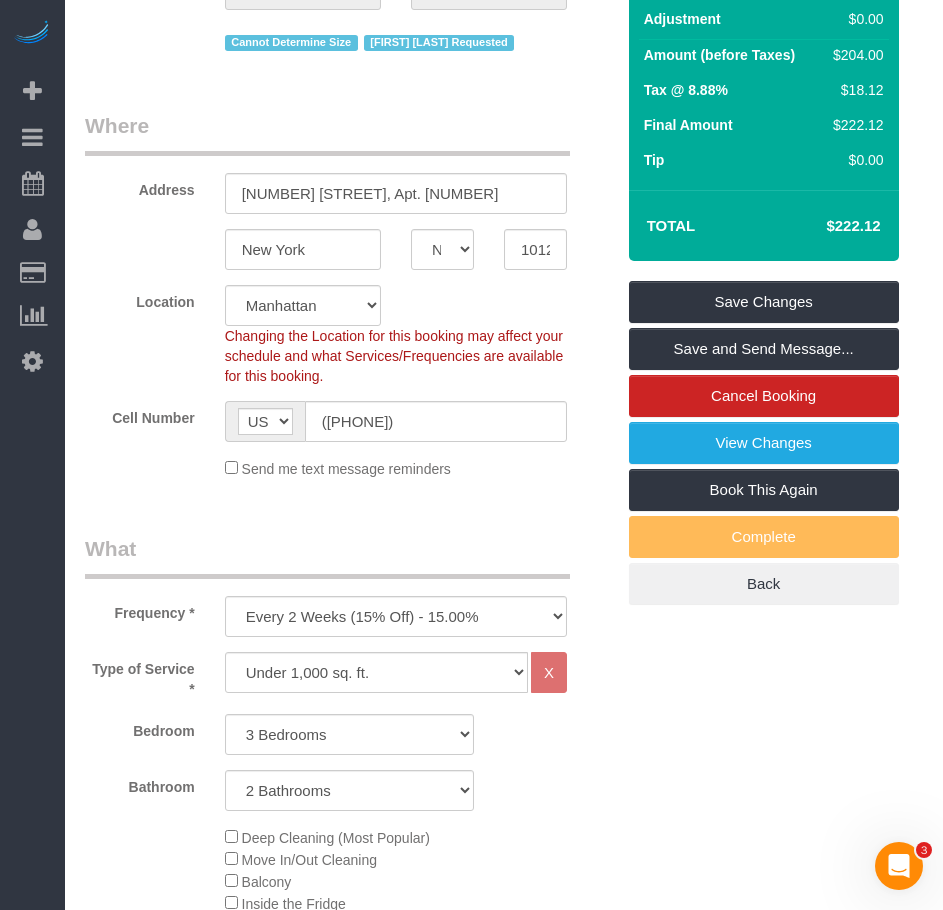 click on "Type of Service *
Under 1,000 sq. ft. 1,001 - 1,500 sq. ft. 1,500+ sq. ft. Custom Cleaning Office Cleaning Airbnb Cleaning Post Construction Cleaning RE-CLEAN Hourly Rate - 8.0 Hourly Rate - 7.5 Late Cancellation - Invoice Purposes Hourly Rate (30% OFF) Bungalow Living Hello Alfred - Standard Cleaning Hello Alfred - Hourly Rate TULU - Standard Cleaning TULU - Hourly Rate Hourly Rate (15% OFF) Hourly Rate (20% OFF) Hourly Rate (25% OFF) Hourly Rate (22.5% OFF) Charity Clean Outsite - Hourly Rate Floor Cleaning 100/hr 140/hr Upholstery Cleaning Hourly Rate (Comped Cleaning) Power Washing Carpet/Rug Cleaning Floor Cleaning - 25% OFF Couch Cleaning Partnership Flat Rate Pricing Partnership Hourly Rate Staff Office Hours
X" 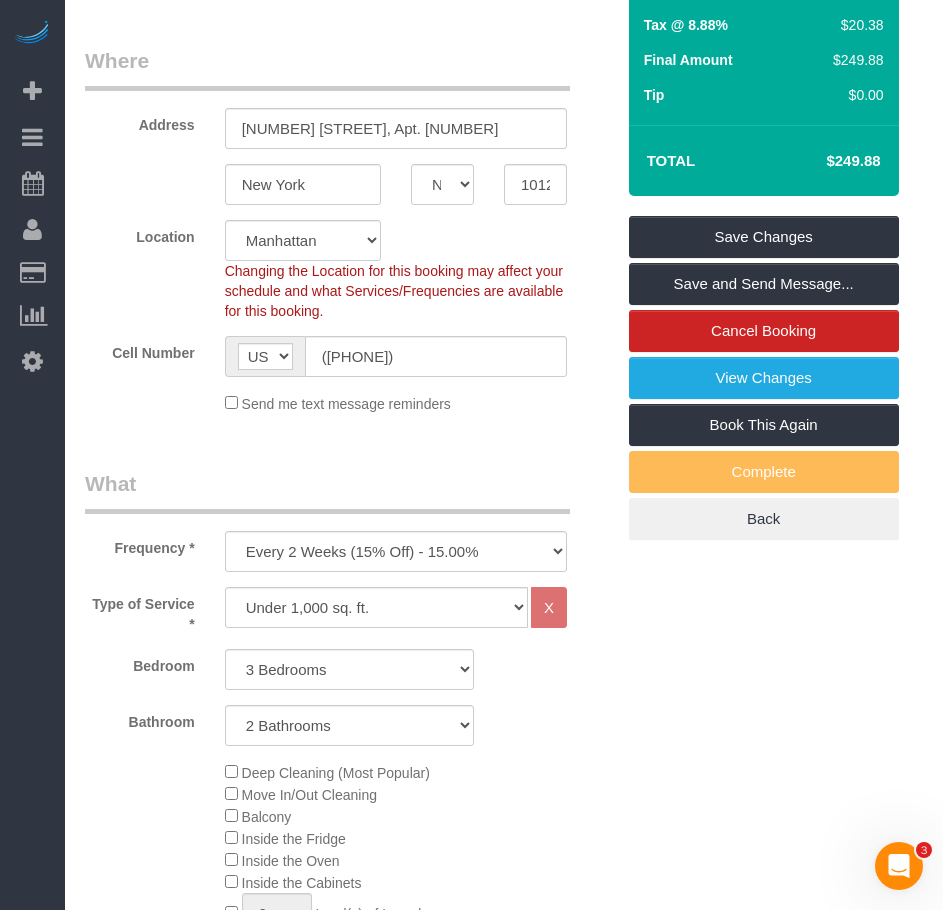 scroll, scrollTop: 400, scrollLeft: 0, axis: vertical 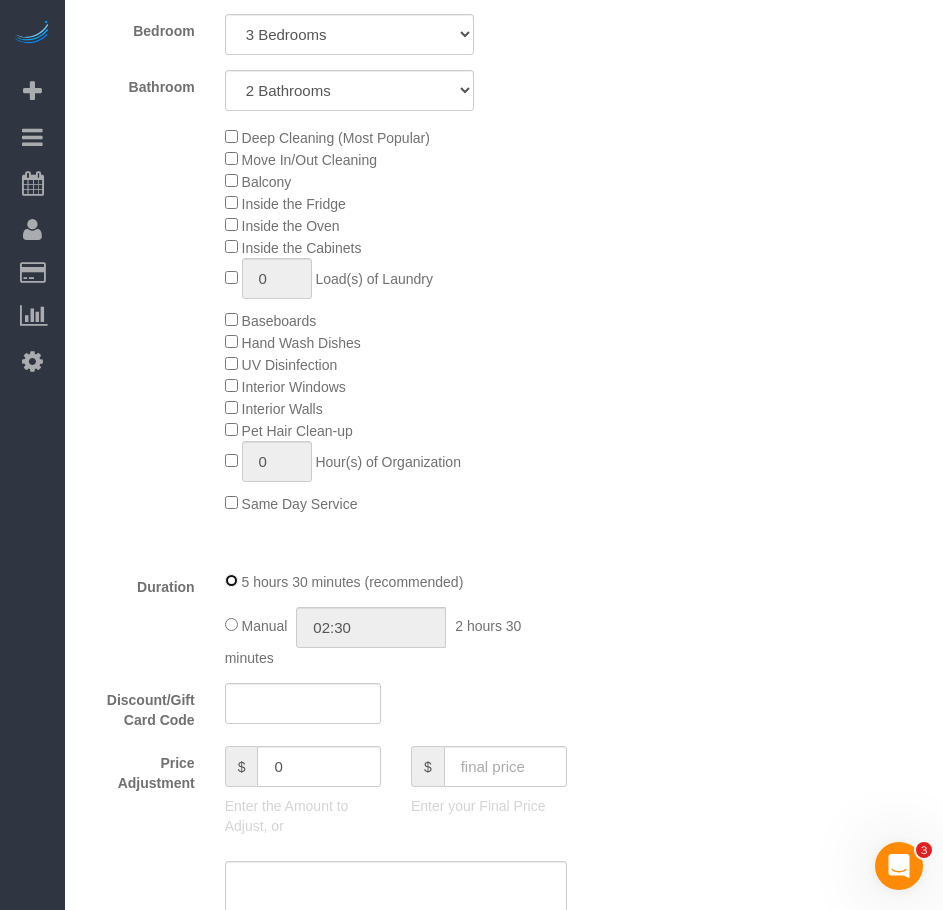 select on "spot61" 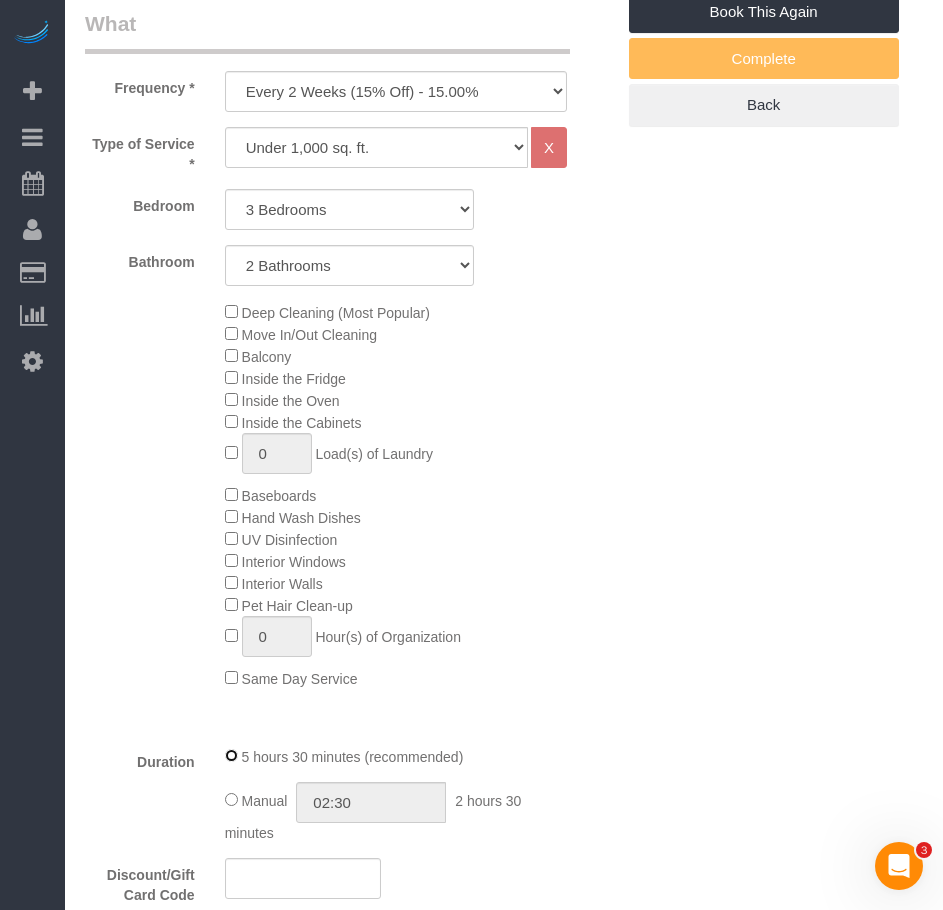 scroll, scrollTop: 800, scrollLeft: 0, axis: vertical 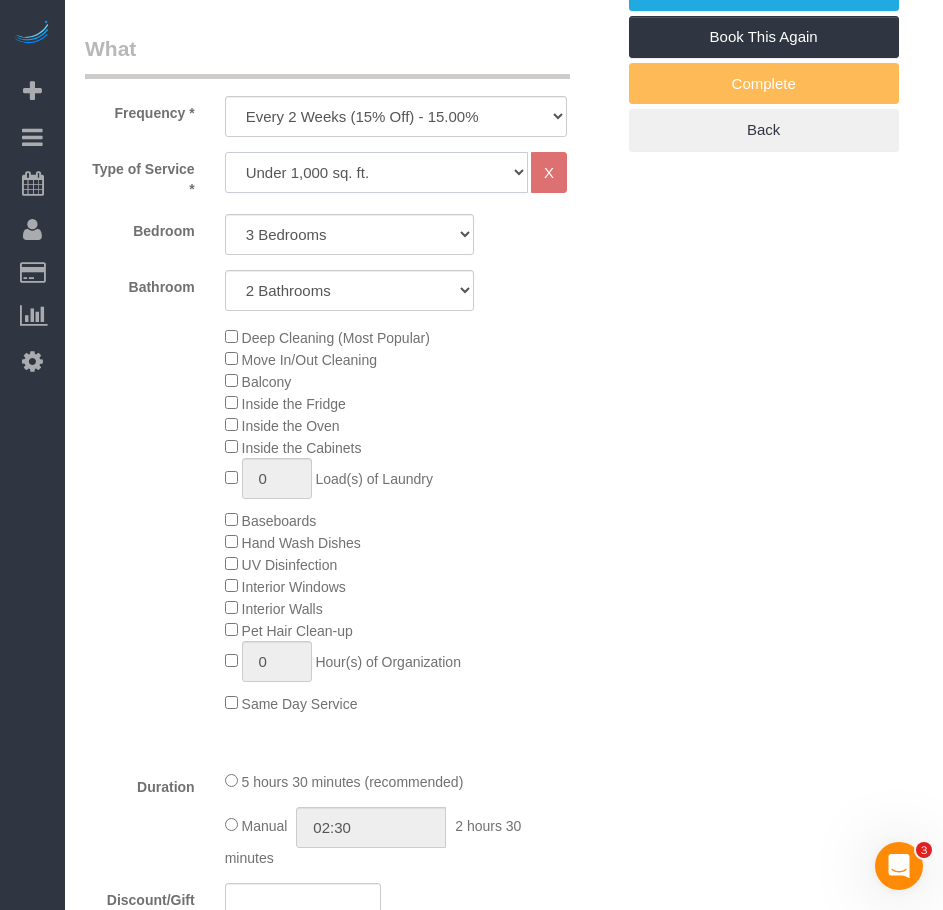 click on "Under 1,000 sq. ft. 1,001 - 1,500 sq. ft. 1,500+ sq. ft. Custom Cleaning Office Cleaning Airbnb Cleaning Post Construction Cleaning RE-CLEAN Hourly Rate - 8.0 Hourly Rate - 7.5 Late Cancellation - Invoice Purposes Hourly Rate (30% OFF) Bungalow Living Hello Alfred - Standard Cleaning Hello Alfred - Hourly Rate TULU - Standard Cleaning TULU - Hourly Rate Hourly Rate (15% OFF) Hourly Rate (20% OFF) Hourly Rate (25% OFF) Hourly Rate (22.5% OFF) Charity Clean Outsite - Hourly Rate Floor Cleaning 100/hr 140/hr Upholstery Cleaning Hourly Rate (Comped Cleaning) Power Washing Carpet/Rug Cleaning Floor Cleaning - 25% OFF Couch Cleaning Partnership Flat Rate Pricing Partnership Hourly Rate Staff Office Hours" 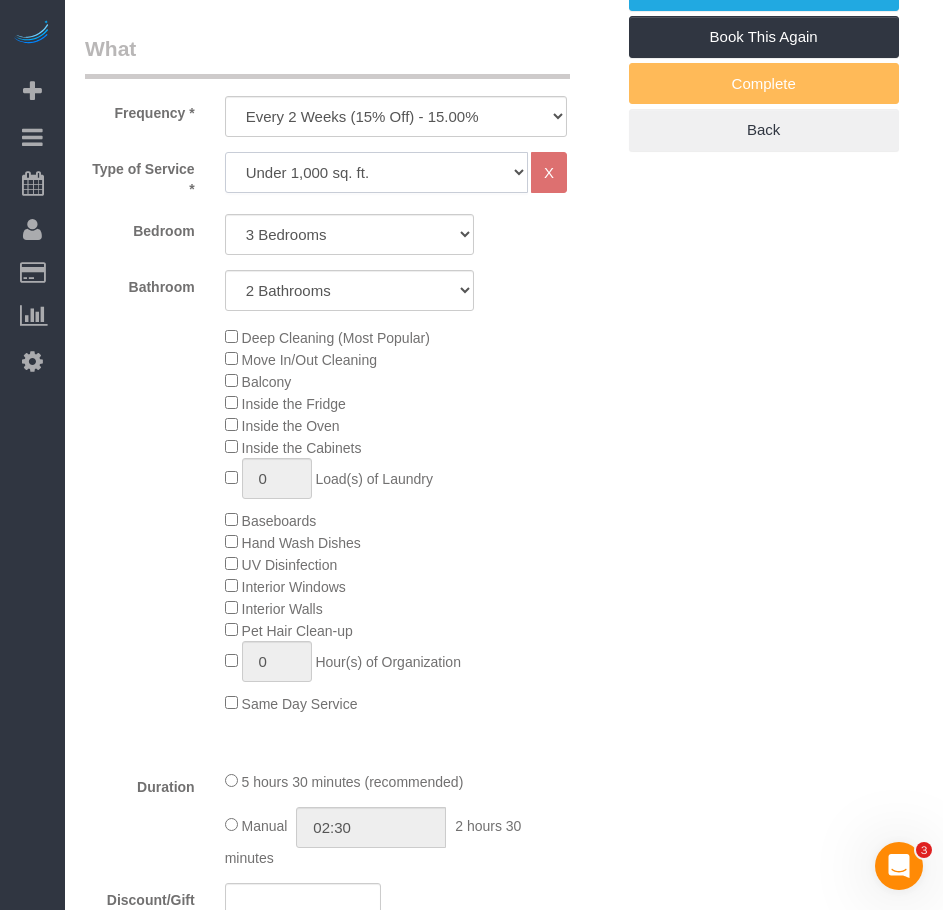select on "308" 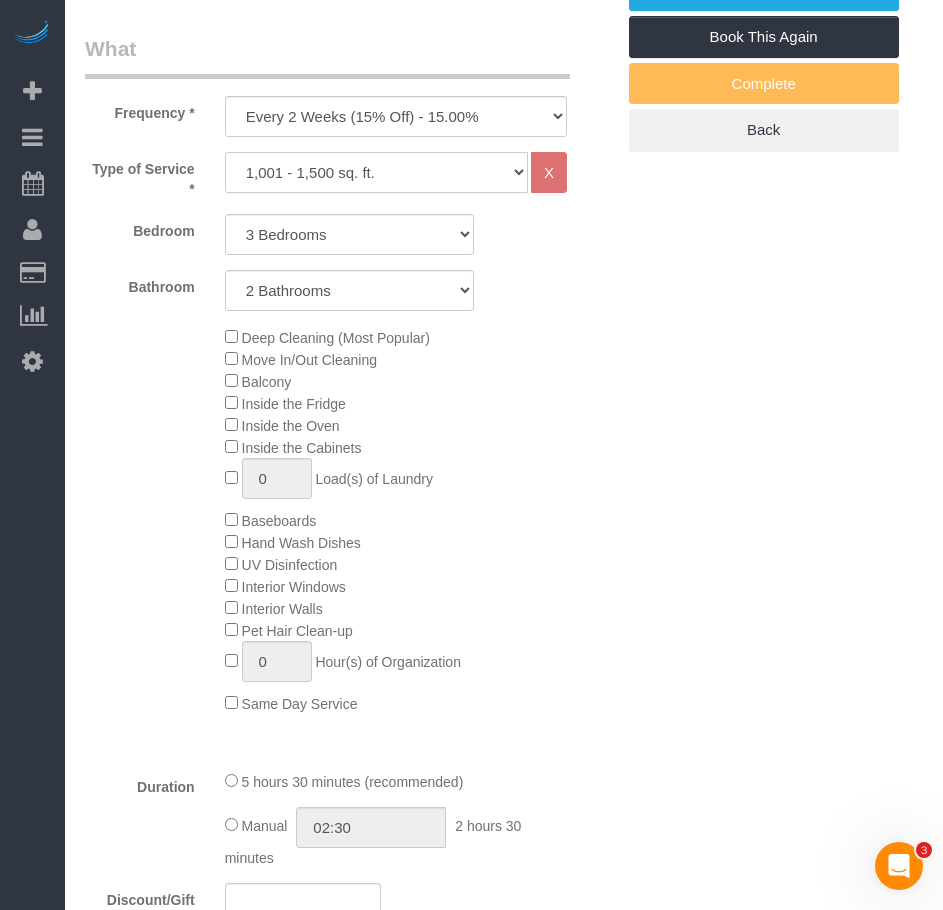 click on "Under 1,000 sq. ft. 1,001 - 1,500 sq. ft. 1,500+ sq. ft. Custom Cleaning Office Cleaning Airbnb Cleaning Post Construction Cleaning RE-CLEAN Hourly Rate - 8.0 Hourly Rate - 7.5 Late Cancellation - Invoice Purposes Hourly Rate (30% OFF) Bungalow Living Hello Alfred - Standard Cleaning Hello Alfred - Hourly Rate TULU - Standard Cleaning TULU - Hourly Rate Hourly Rate (15% OFF) Hourly Rate (20% OFF) Hourly Rate (25% OFF) Hourly Rate (22.5% OFF) Charity Clean Outsite - Hourly Rate Floor Cleaning 100/hr 140/hr Upholstery Cleaning Hourly Rate (Comped Cleaning) Power Washing Carpet/Rug Cleaning Floor Cleaning - 25% OFF Couch Cleaning Partnership Flat Rate Pricing Partnership Hourly Rate Staff Office Hours" 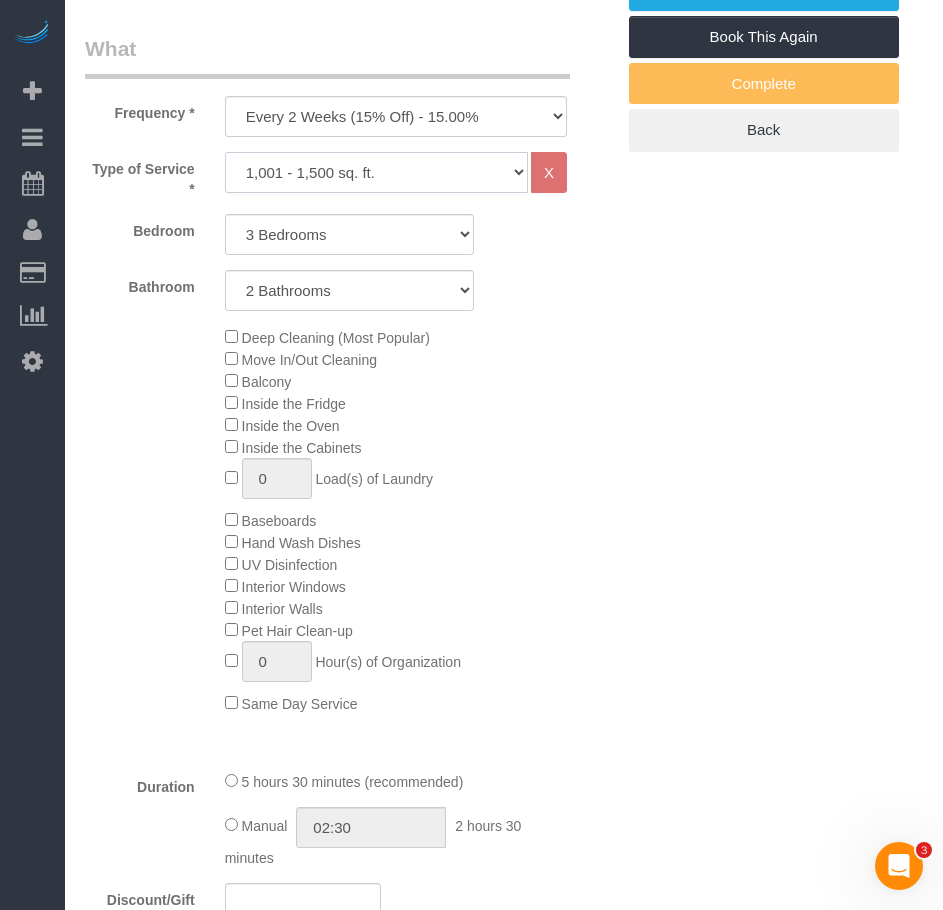 select on "1" 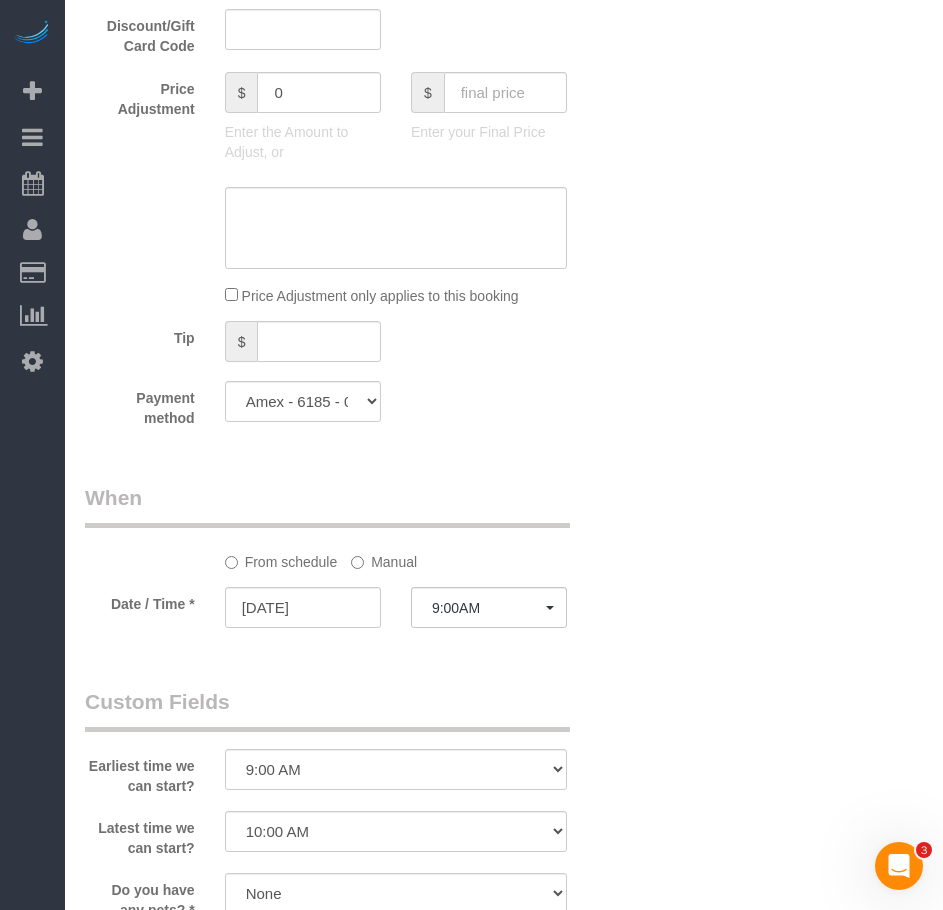 select on "spot120" 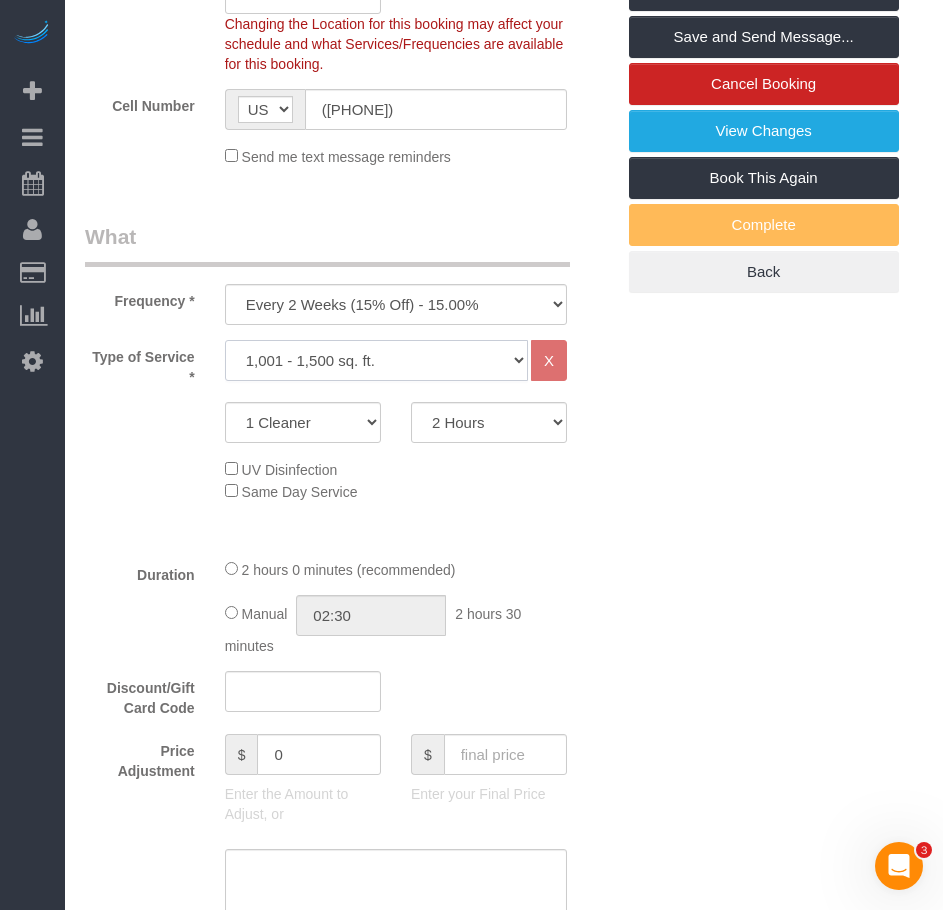 scroll, scrollTop: 600, scrollLeft: 0, axis: vertical 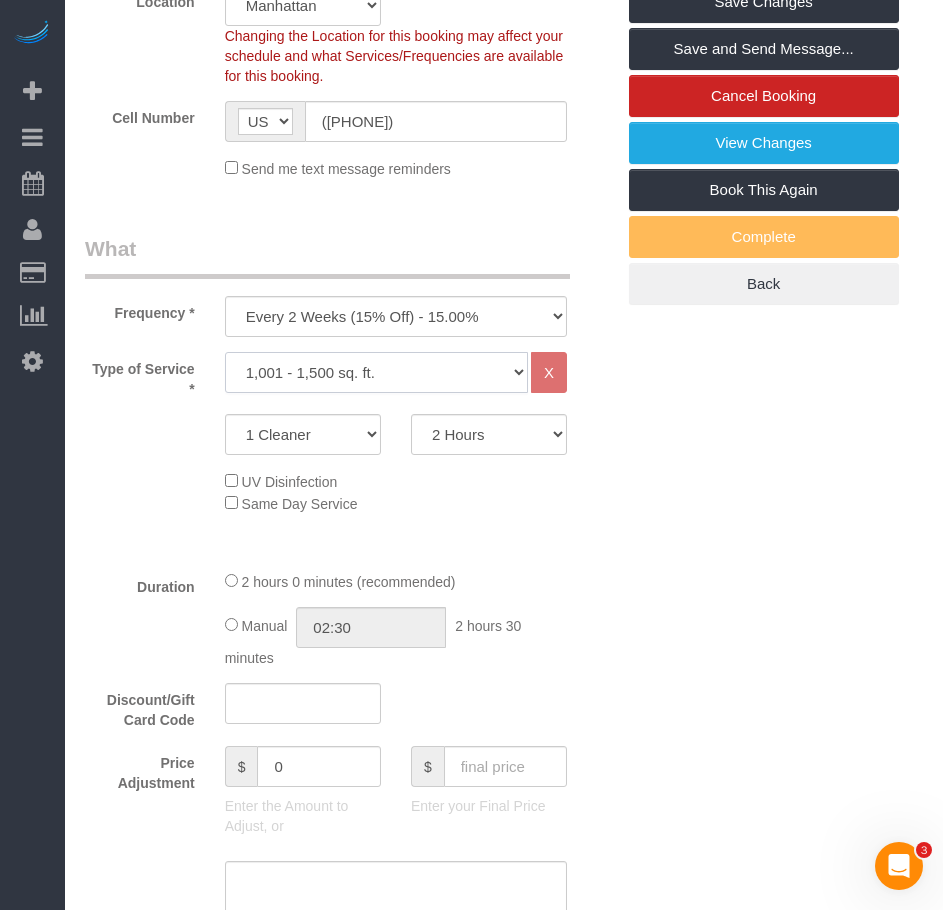 click on "Under 1,000 sq. ft. 1,001 - 1,500 sq. ft. 1,500+ sq. ft. Custom Cleaning Office Cleaning Airbnb Cleaning Post Construction Cleaning RE-CLEAN Hourly Rate - 8.0 Hourly Rate - 7.5 Late Cancellation - Invoice Purposes Hourly Rate (30% OFF) Bungalow Living Hello Alfred - Standard Cleaning Hello Alfred - Hourly Rate TULU - Standard Cleaning TULU - Hourly Rate Hourly Rate (15% OFF) Hourly Rate (20% OFF) Hourly Rate (25% OFF) Hourly Rate (22.5% OFF) Charity Clean Outsite - Hourly Rate Floor Cleaning 100/hr 140/hr Upholstery Cleaning Hourly Rate (Comped Cleaning) Power Washing Carpet/Rug Cleaning Floor Cleaning - 25% OFF Couch Cleaning Partnership Flat Rate Pricing Partnership Hourly Rate Staff Office Hours" 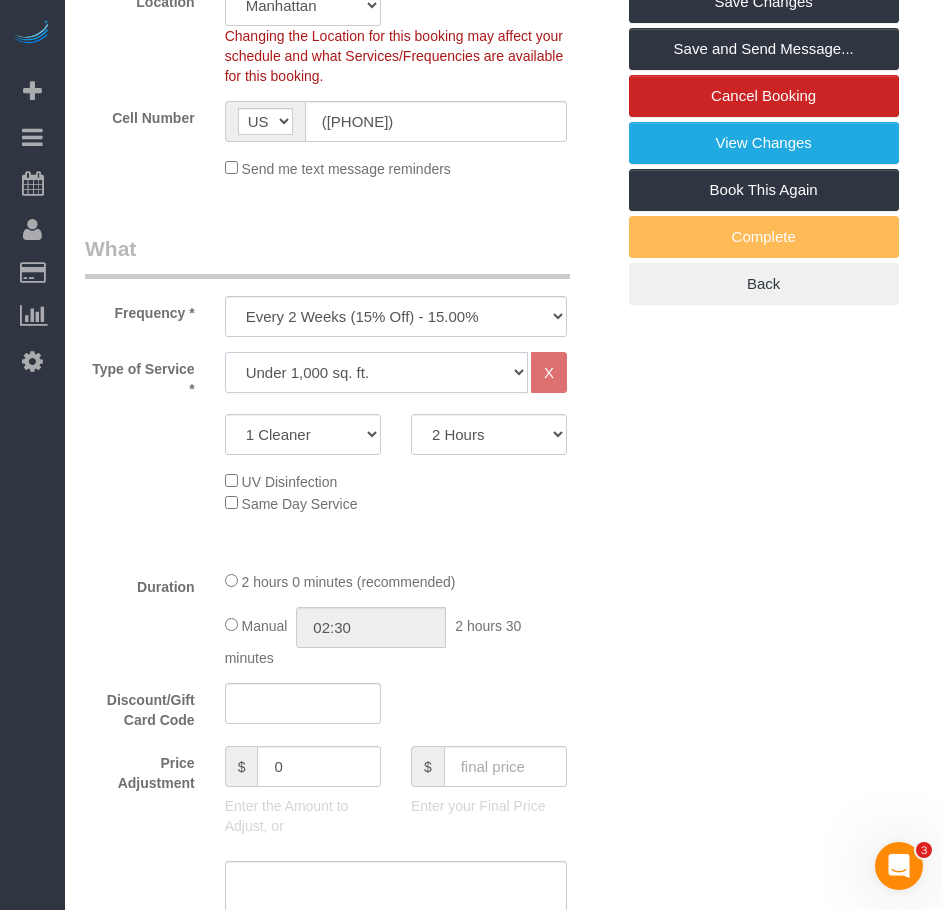 click on "Under 1,000 sq. ft. 1,001 - 1,500 sq. ft. 1,500+ sq. ft. Custom Cleaning Office Cleaning Airbnb Cleaning Post Construction Cleaning RE-CLEAN Hourly Rate - 8.0 Hourly Rate - 7.5 Late Cancellation - Invoice Purposes Hourly Rate (30% OFF) Bungalow Living Hello Alfred - Standard Cleaning Hello Alfred - Hourly Rate TULU - Standard Cleaning TULU - Hourly Rate Hourly Rate (15% OFF) Hourly Rate (20% OFF) Hourly Rate (25% OFF) Hourly Rate (22.5% OFF) Charity Clean Outsite - Hourly Rate Floor Cleaning 100/hr 140/hr Upholstery Cleaning Hourly Rate (Comped Cleaning) Power Washing Carpet/Rug Cleaning Floor Cleaning - 25% OFF Couch Cleaning Partnership Flat Rate Pricing Partnership Hourly Rate Staff Office Hours" 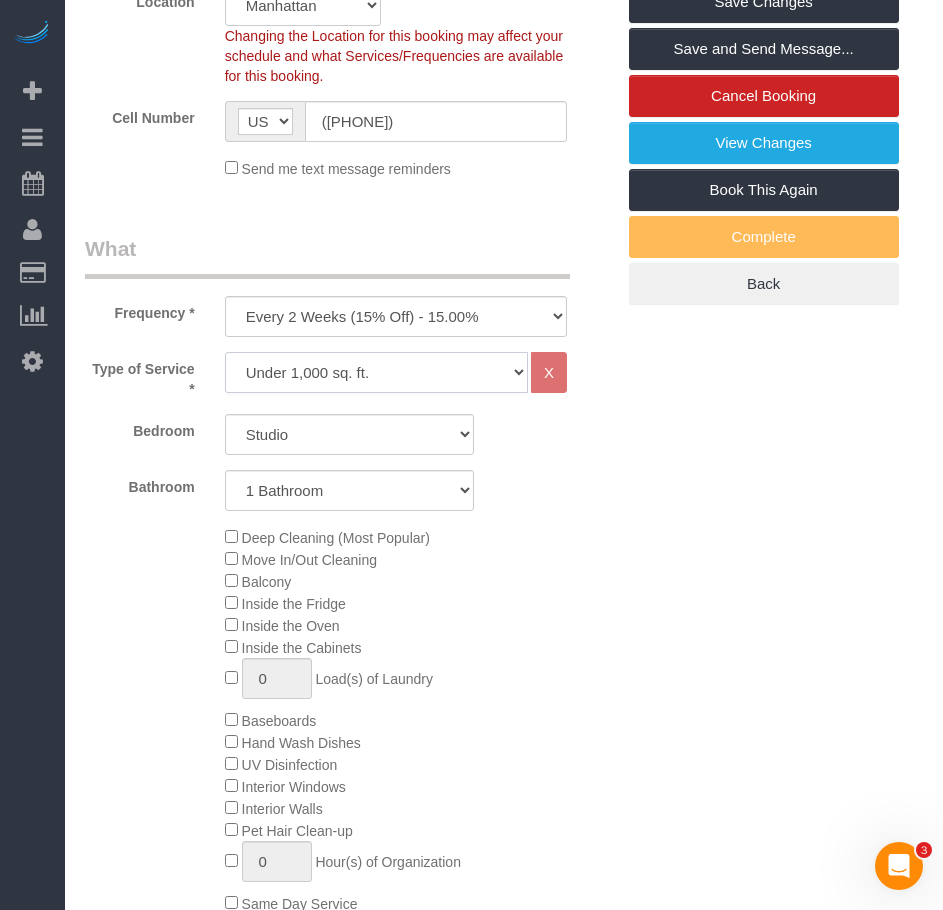 click on "Under 1,000 sq. ft. 1,001 - 1,500 sq. ft. 1,500+ sq. ft. Custom Cleaning Office Cleaning Airbnb Cleaning Post Construction Cleaning RE-CLEAN Hourly Rate - 8.0 Hourly Rate - 7.5 Late Cancellation - Invoice Purposes Hourly Rate (30% OFF) Bungalow Living Hello Alfred - Standard Cleaning Hello Alfred - Hourly Rate TULU - Standard Cleaning TULU - Hourly Rate Hourly Rate (15% OFF) Hourly Rate (20% OFF) Hourly Rate (25% OFF) Hourly Rate (22.5% OFF) Charity Clean Outsite - Hourly Rate Floor Cleaning 100/hr 140/hr Upholstery Cleaning Hourly Rate (Comped Cleaning) Power Washing Carpet/Rug Cleaning Floor Cleaning - 25% OFF Couch Cleaning Partnership Flat Rate Pricing Partnership Hourly Rate Staff Office Hours" 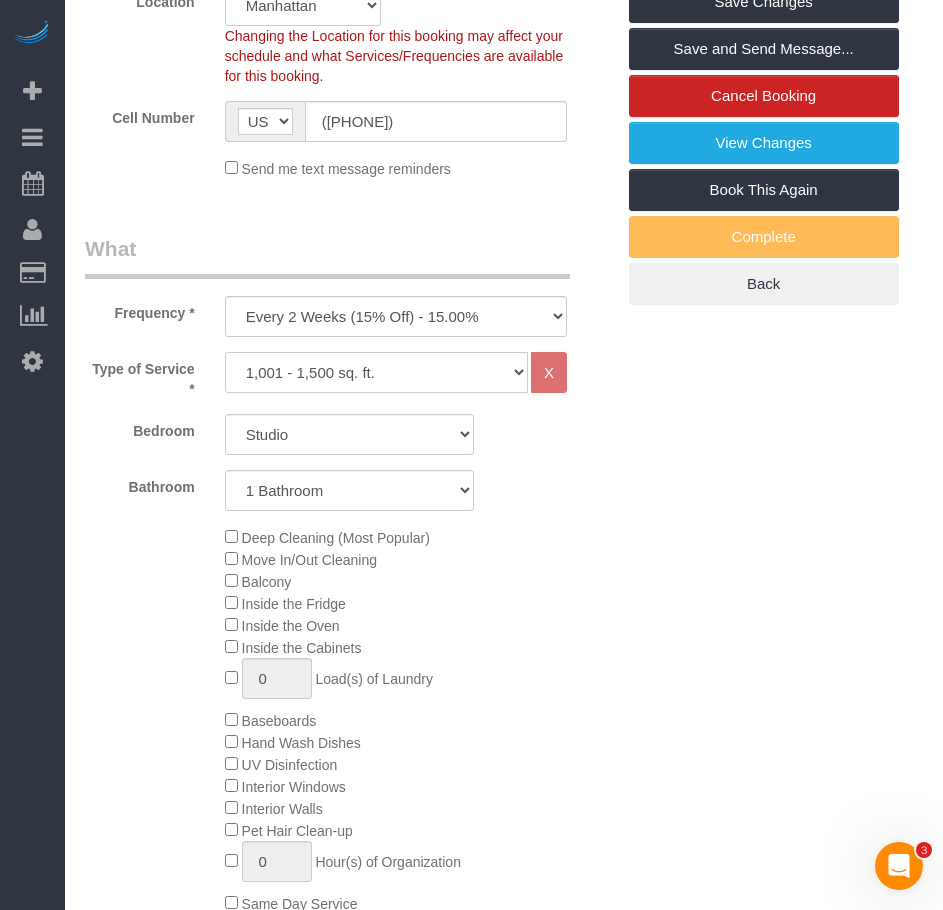 click on "Under 1,000 sq. ft. 1,001 - 1,500 sq. ft. 1,500+ sq. ft. Custom Cleaning Office Cleaning Airbnb Cleaning Post Construction Cleaning RE-CLEAN Hourly Rate - 8.0 Hourly Rate - 7.5 Late Cancellation - Invoice Purposes Hourly Rate (30% OFF) Bungalow Living Hello Alfred - Standard Cleaning Hello Alfred - Hourly Rate TULU - Standard Cleaning TULU - Hourly Rate Hourly Rate (15% OFF) Hourly Rate (20% OFF) Hourly Rate (25% OFF) Hourly Rate (22.5% OFF) Charity Clean Outsite - Hourly Rate Floor Cleaning 100/hr 140/hr Upholstery Cleaning Hourly Rate (Comped Cleaning) Power Washing Carpet/Rug Cleaning Floor Cleaning - 25% OFF Couch Cleaning Partnership Flat Rate Pricing Partnership Hourly Rate Staff Office Hours" 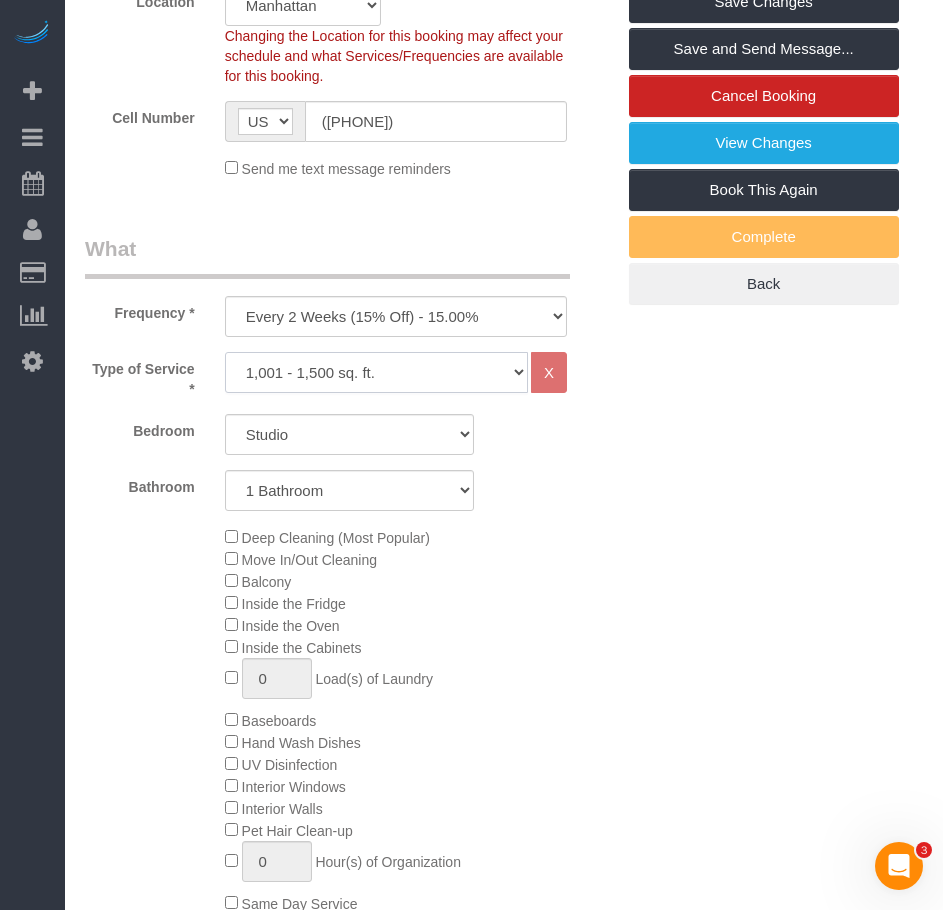 select on "1" 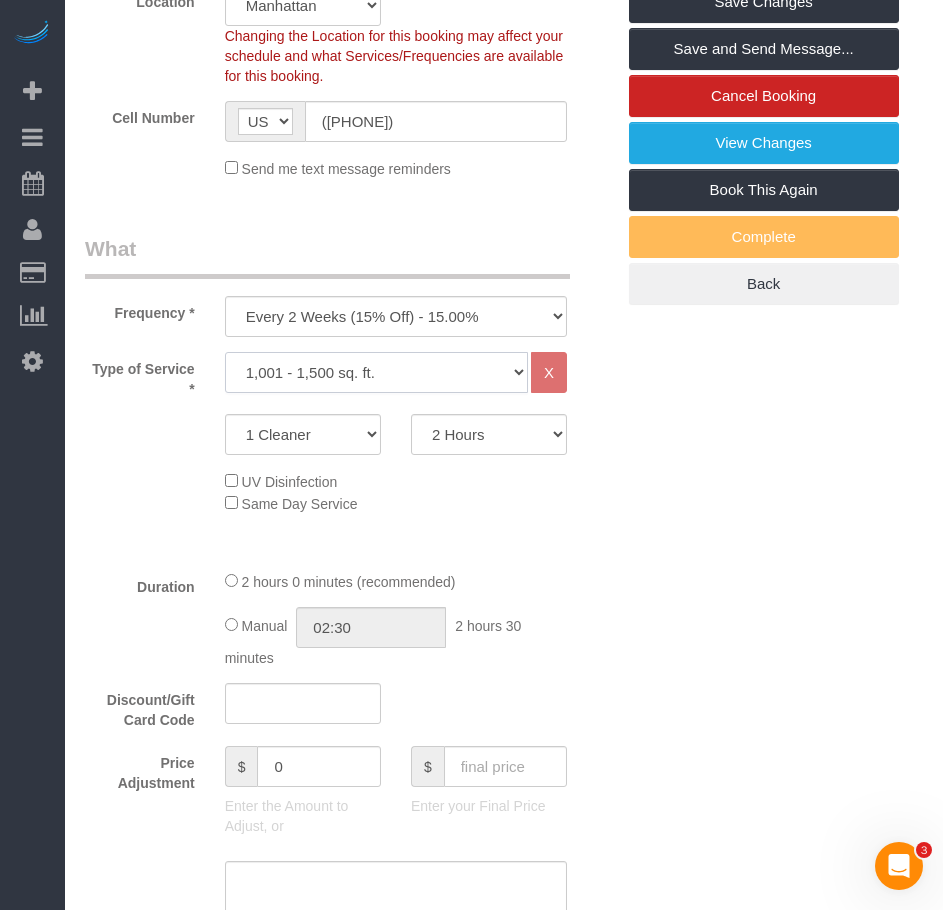 select on "spot238" 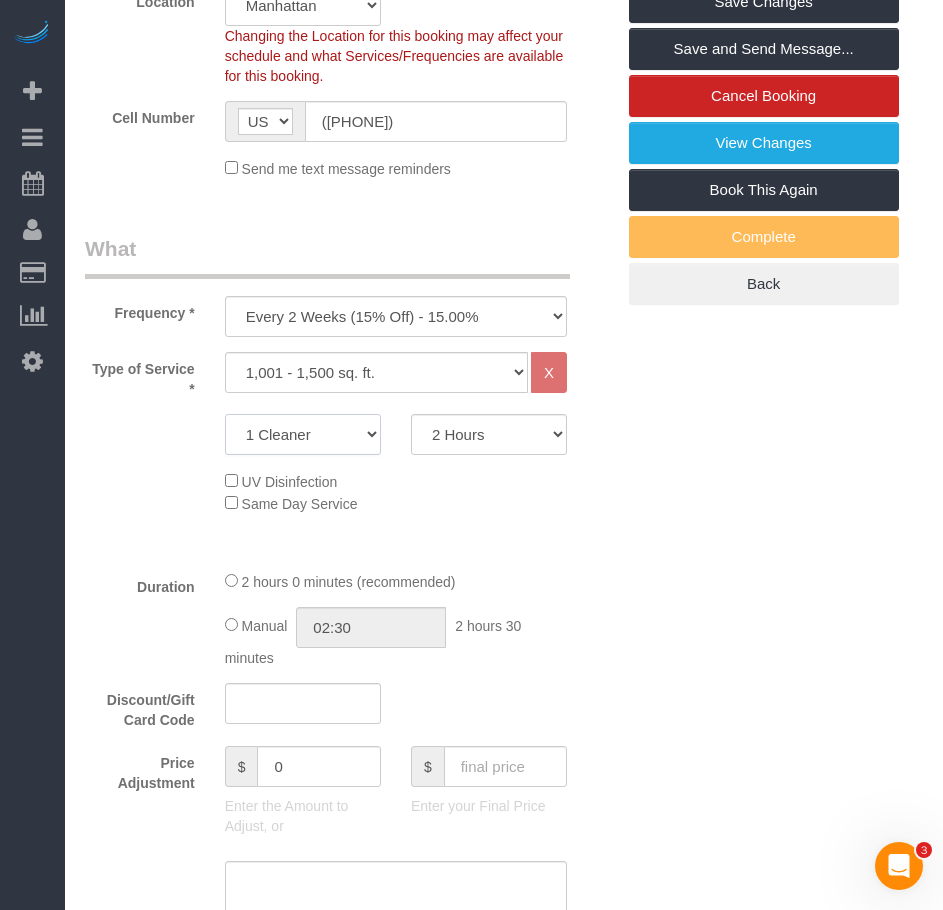 click on "1 Cleaner
2 Cleaners
3 Cleaners
4 Cleaners
5 Cleaners" 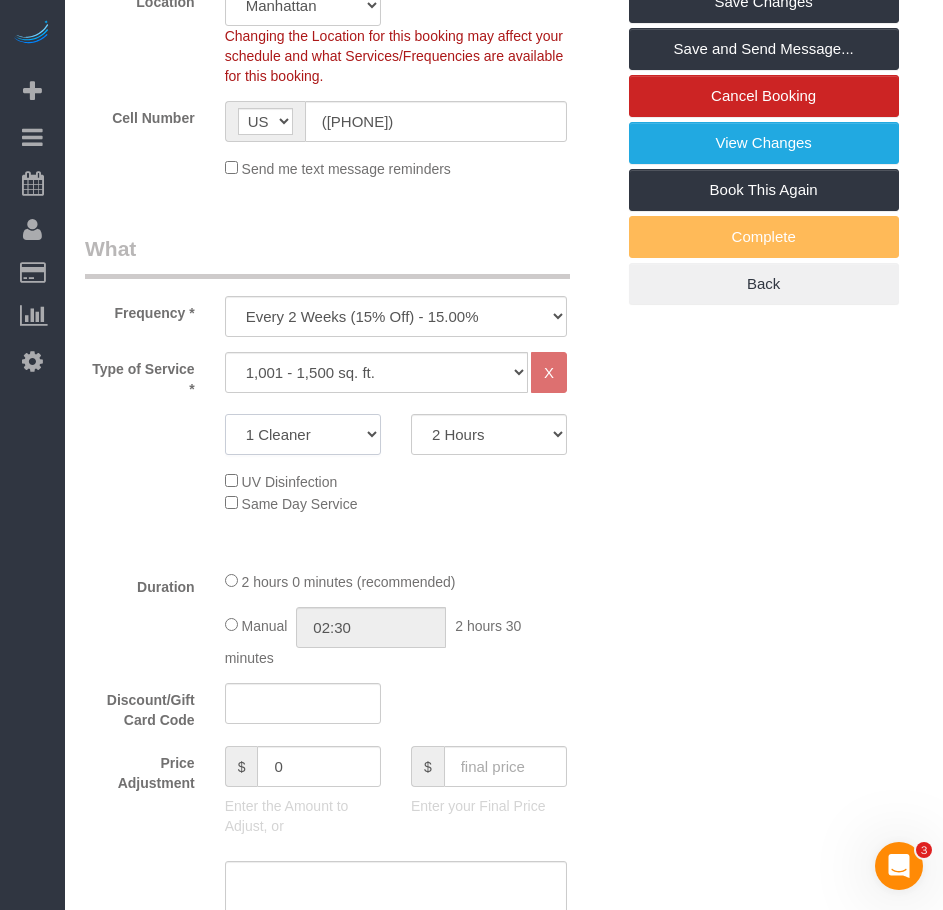 select on "2" 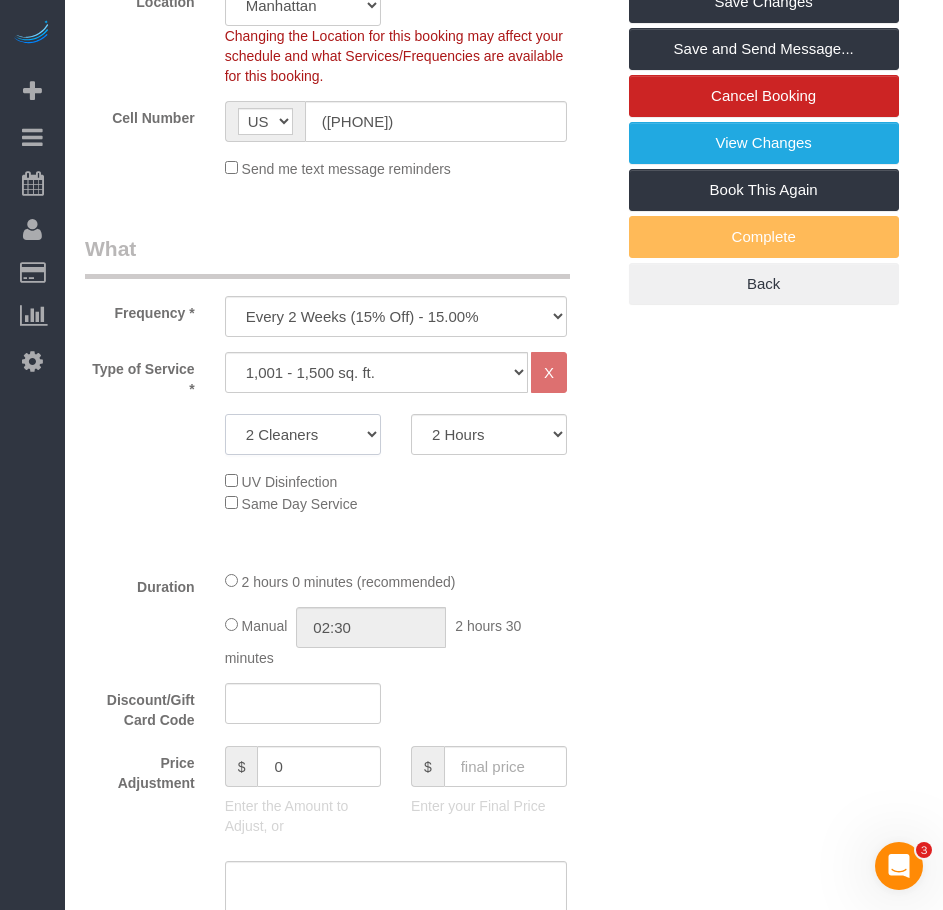 click on "1 Cleaner
2 Cleaners
3 Cleaners
4 Cleaners
5 Cleaners" 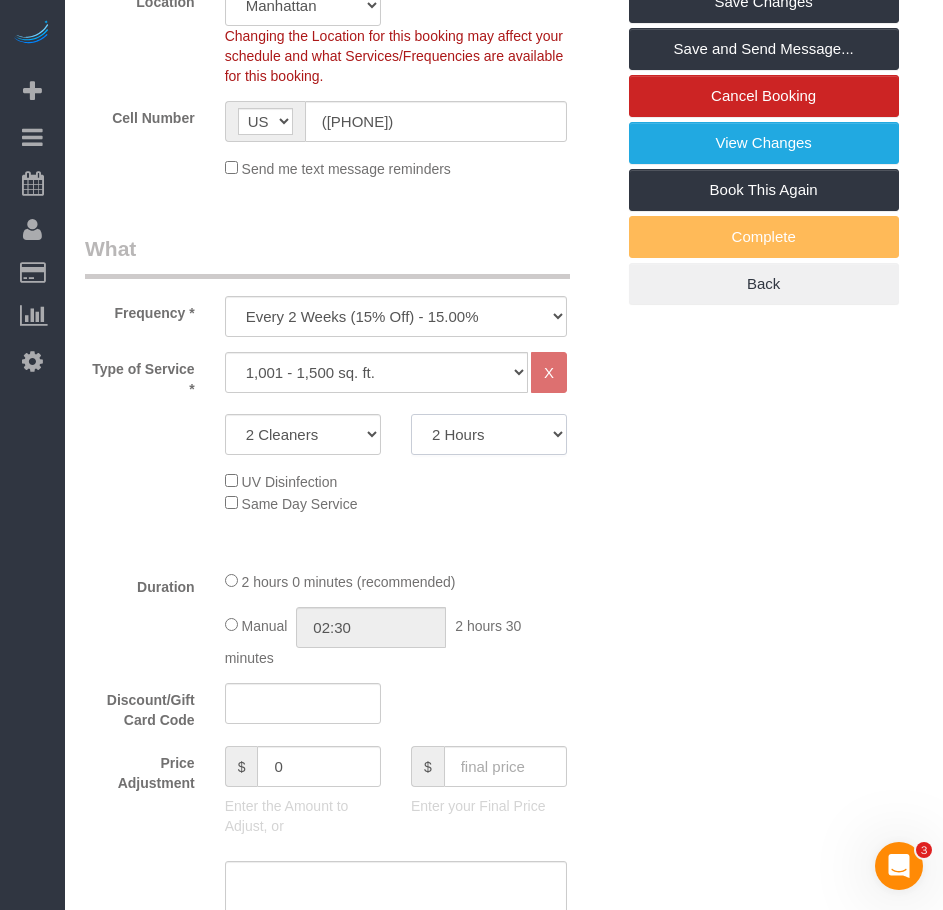 click on "2 Hours
2.5 Hours
3 Hours
3.5 Hours
4 Hours
4.5 Hours
5 Hours
5.5 Hours
6 Hours
6.5 Hours
7 Hours
7.5 Hours
8 Hours
8.5 Hours
9 Hours
9.5 Hours
10 Hours
10.5 Hours
11 Hours
11.5 Hours
12 Hours" 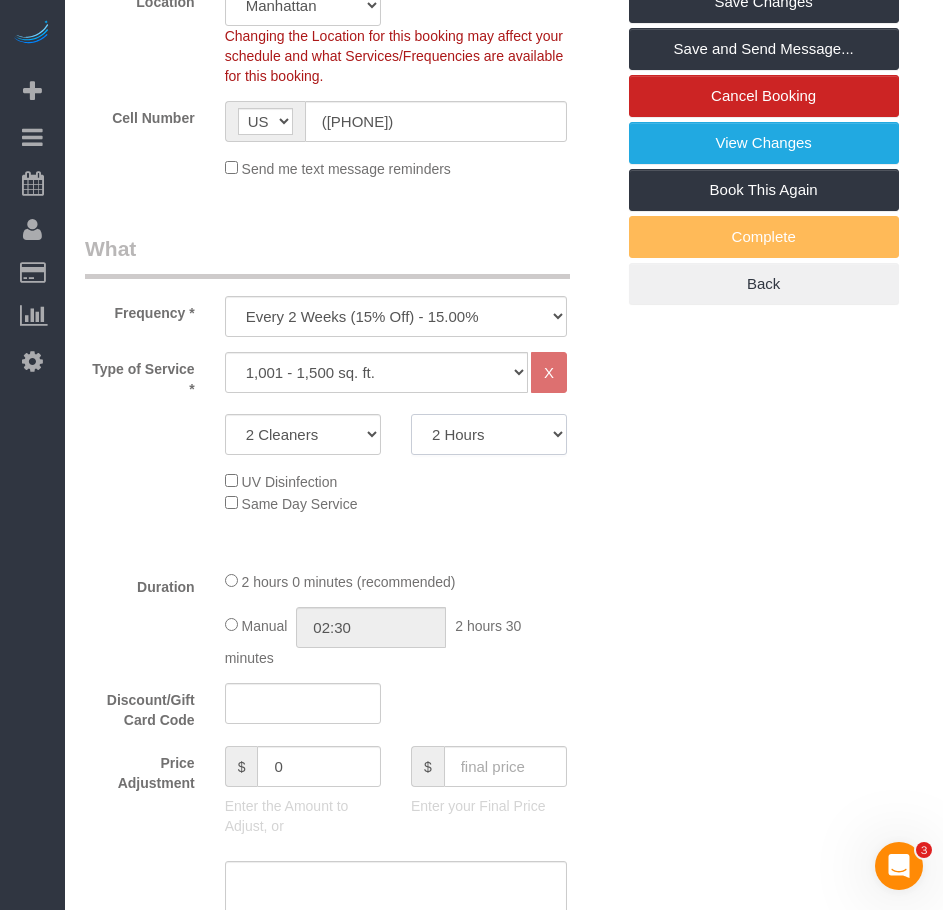 select on "240" 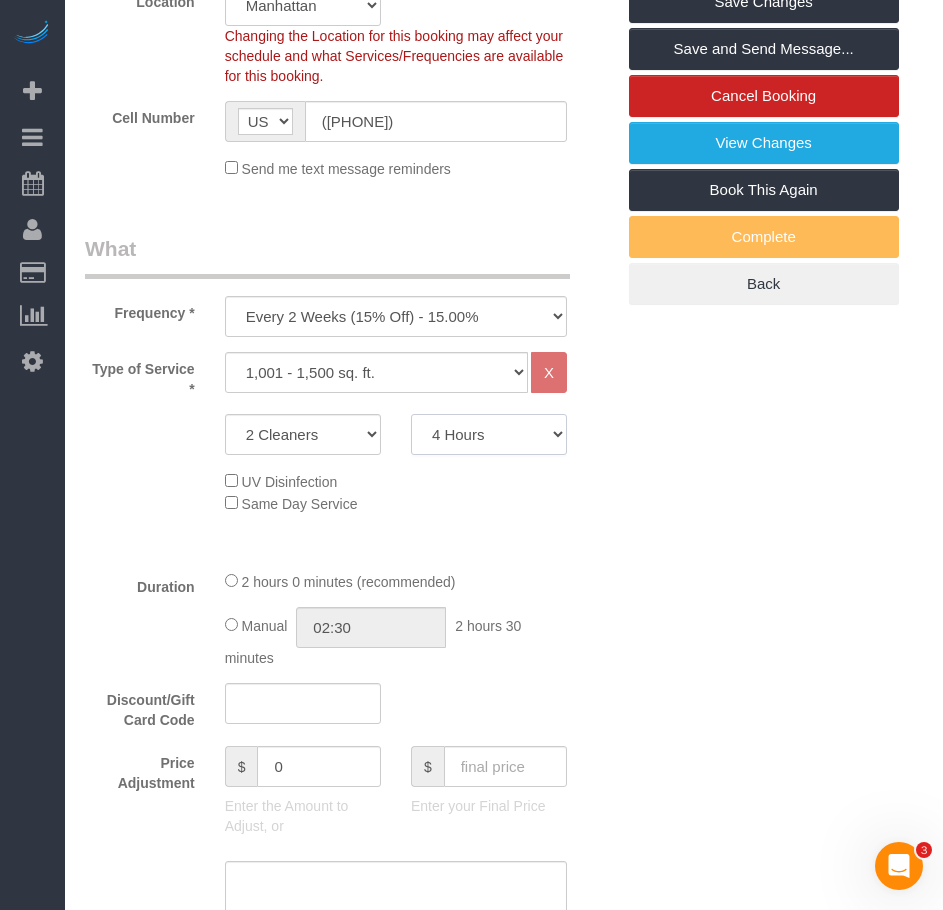 click on "2 Hours
2.5 Hours
3 Hours
3.5 Hours
4 Hours
4.5 Hours
5 Hours
5.5 Hours
6 Hours
6.5 Hours
7 Hours
7.5 Hours
8 Hours
8.5 Hours
9 Hours
9.5 Hours
10 Hours
10.5 Hours
11 Hours
11.5 Hours
12 Hours" 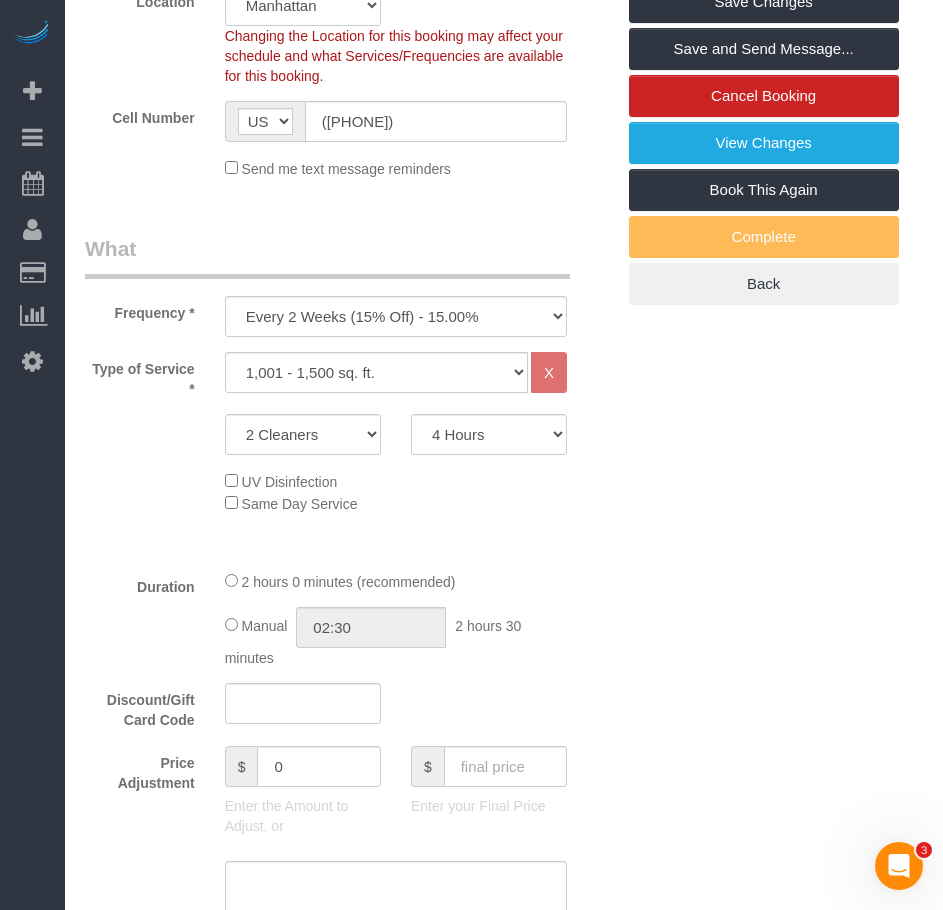 click on "UV Disinfection
Same Day Service" 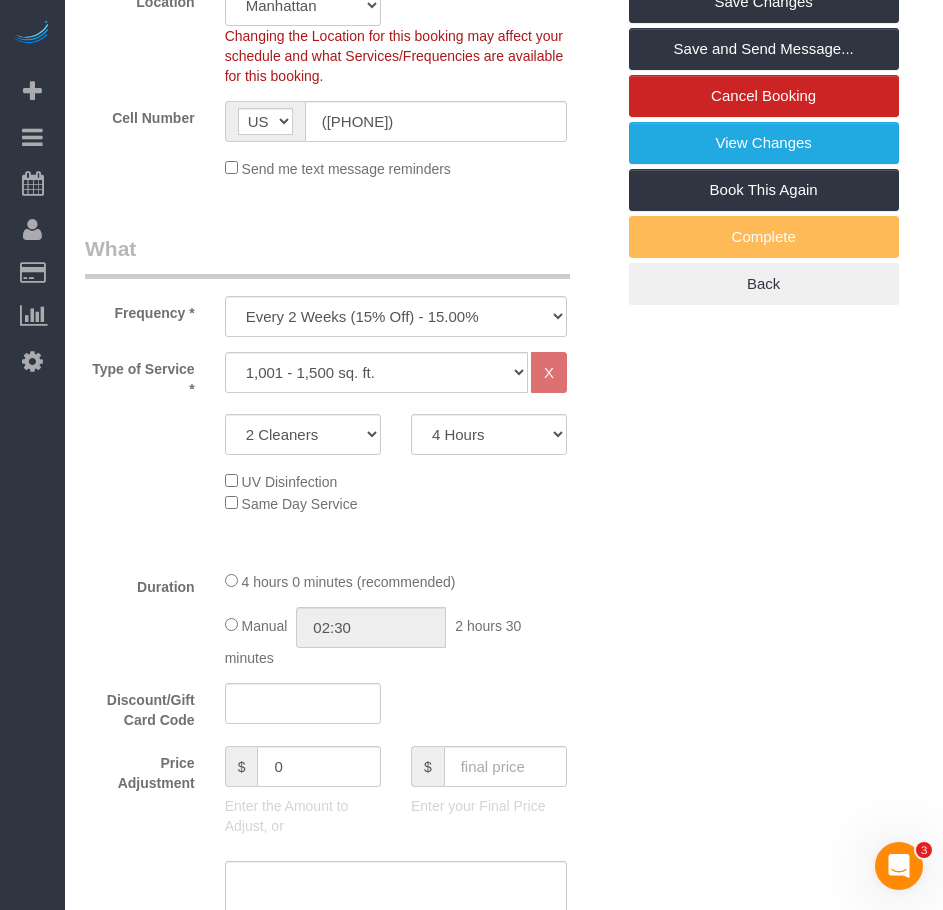 select on "spot297" 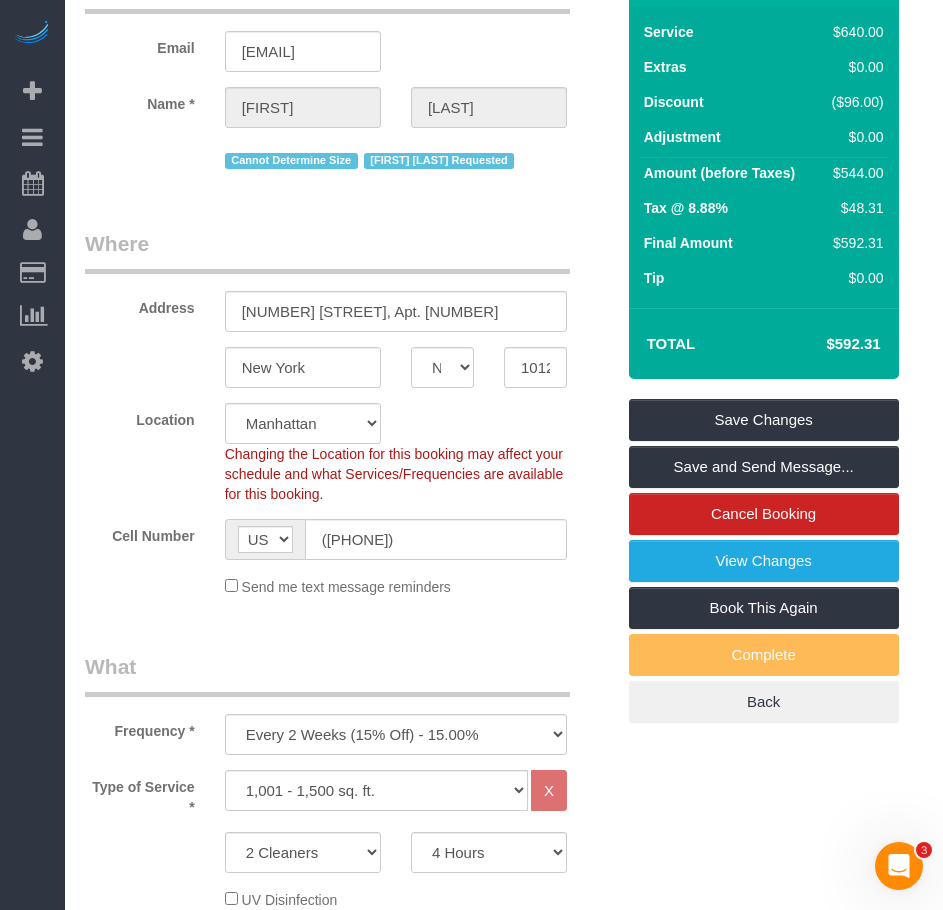 scroll, scrollTop: 0, scrollLeft: 0, axis: both 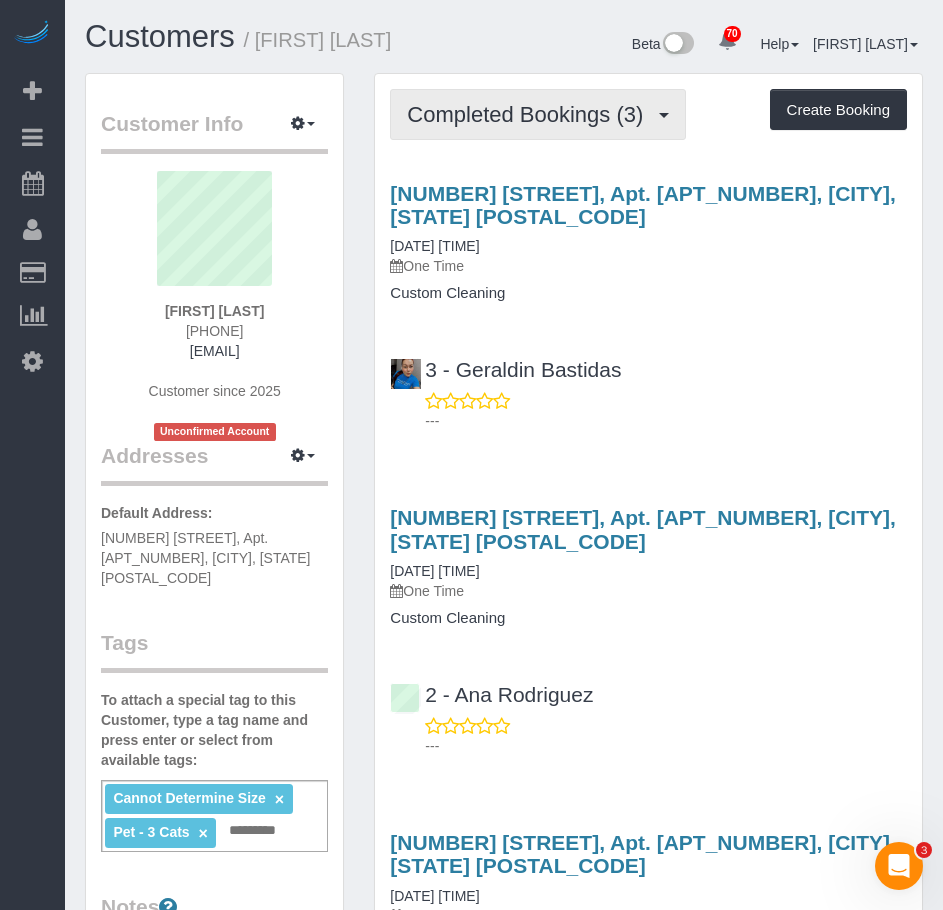 click on "Completed Bookings (3)" at bounding box center [530, 114] 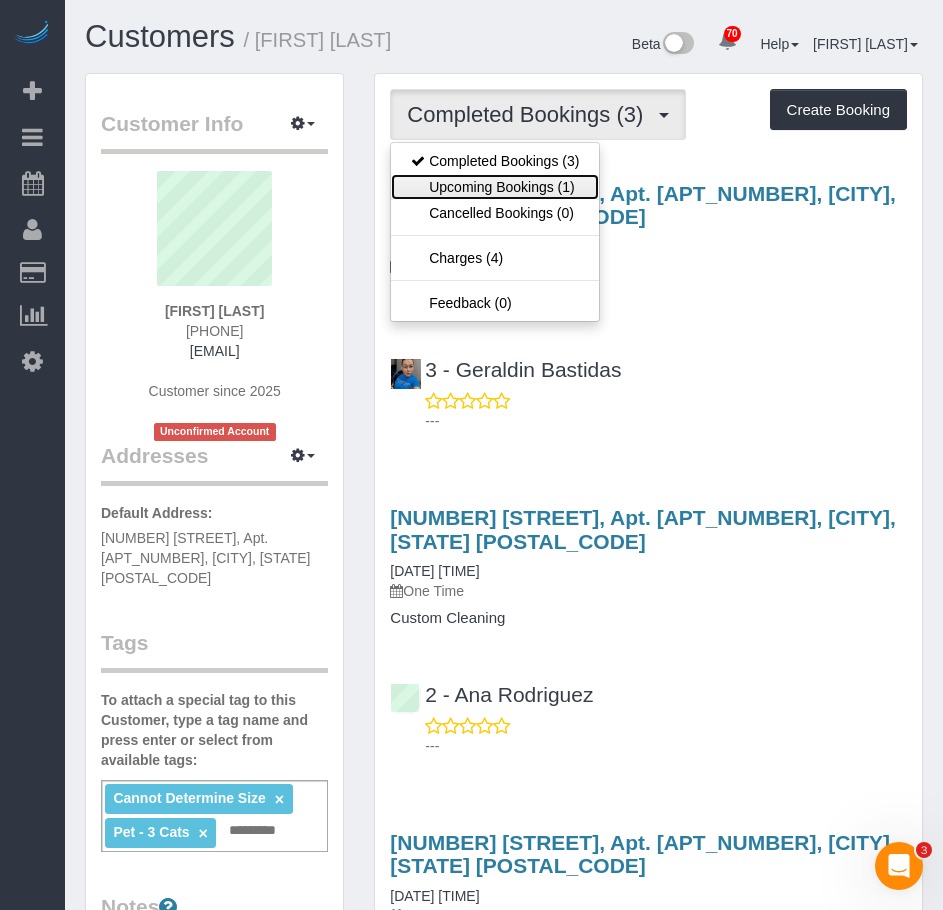 click on "Upcoming Bookings (1)" at bounding box center [495, 187] 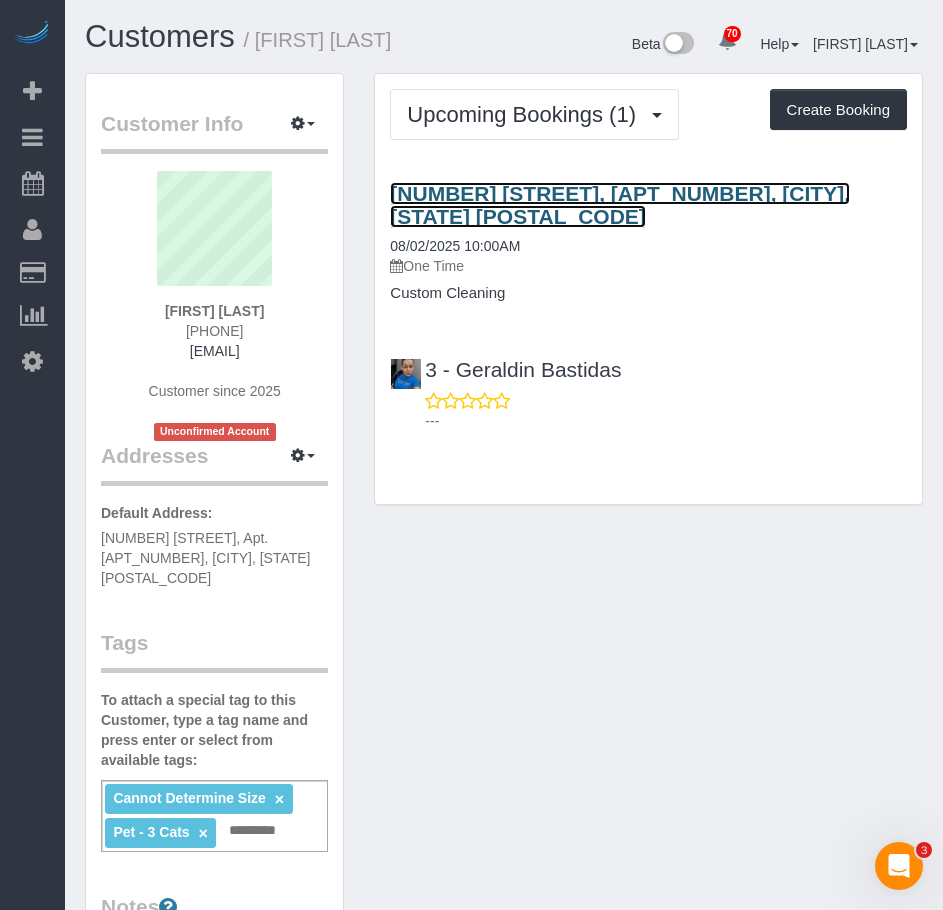 click on "349 West 30th St, 1, New York, NY 10001" at bounding box center (620, 205) 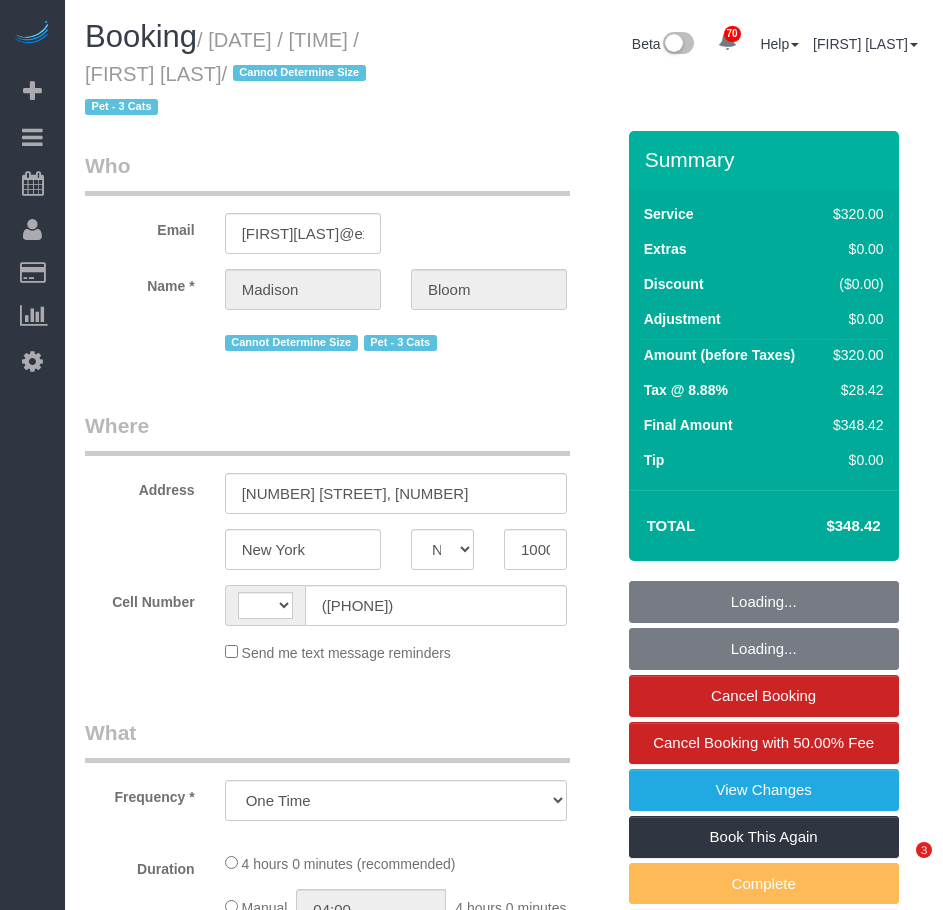 select on "NY" 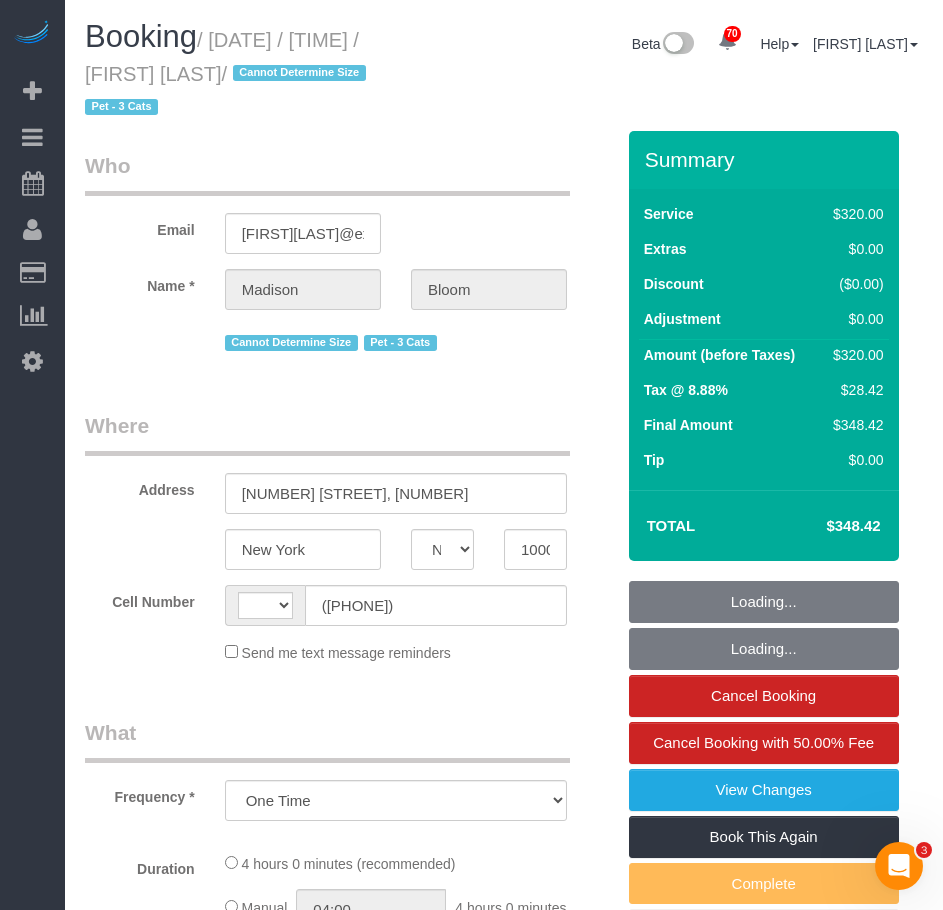 scroll, scrollTop: 0, scrollLeft: 0, axis: both 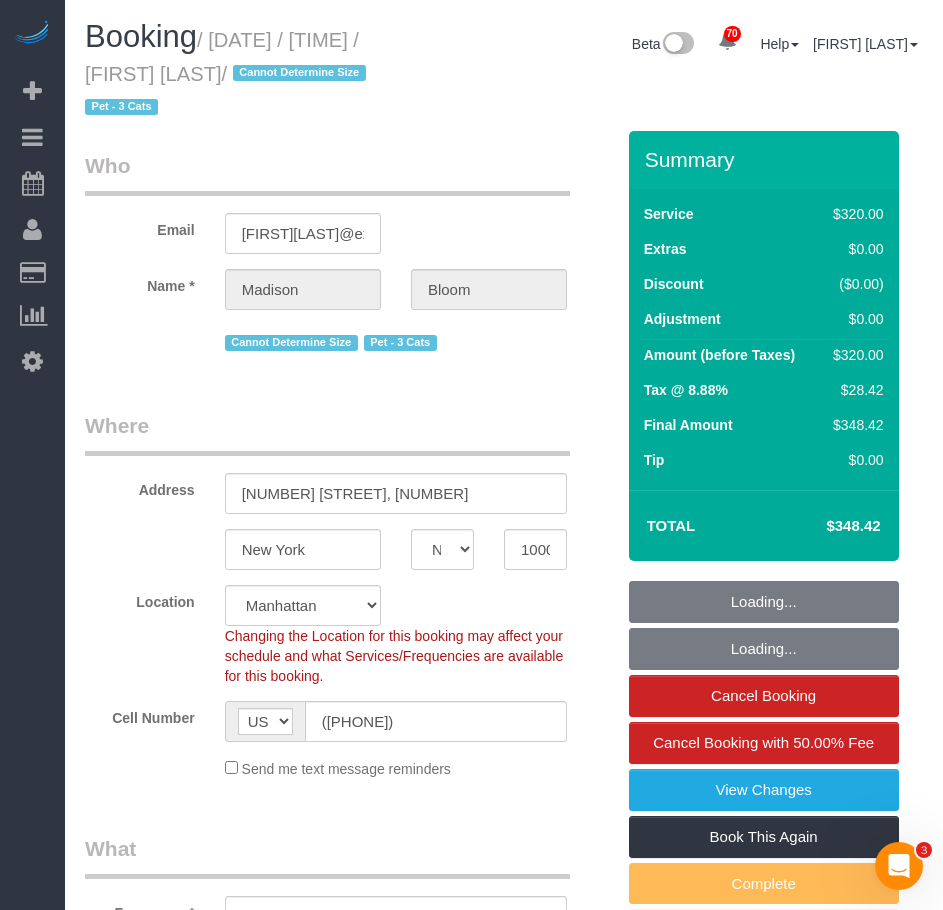 select on "object:974" 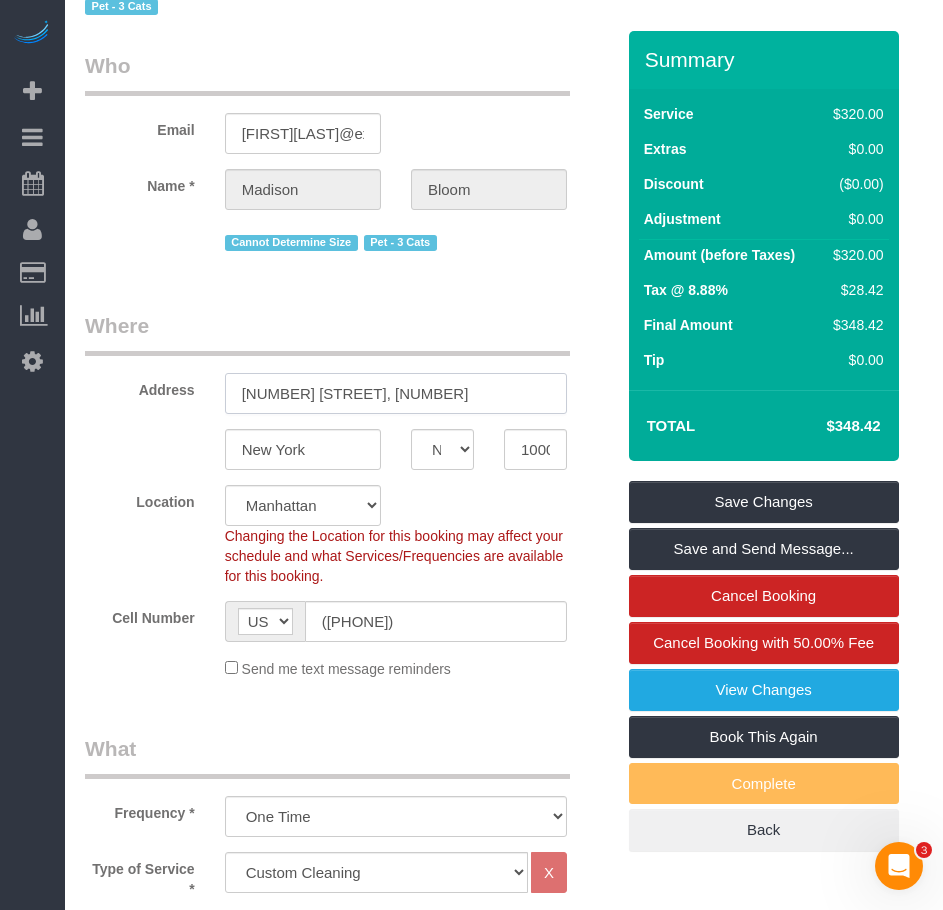 click on "[NUMBER] [STREET], [NUMBER]" at bounding box center (396, 393) 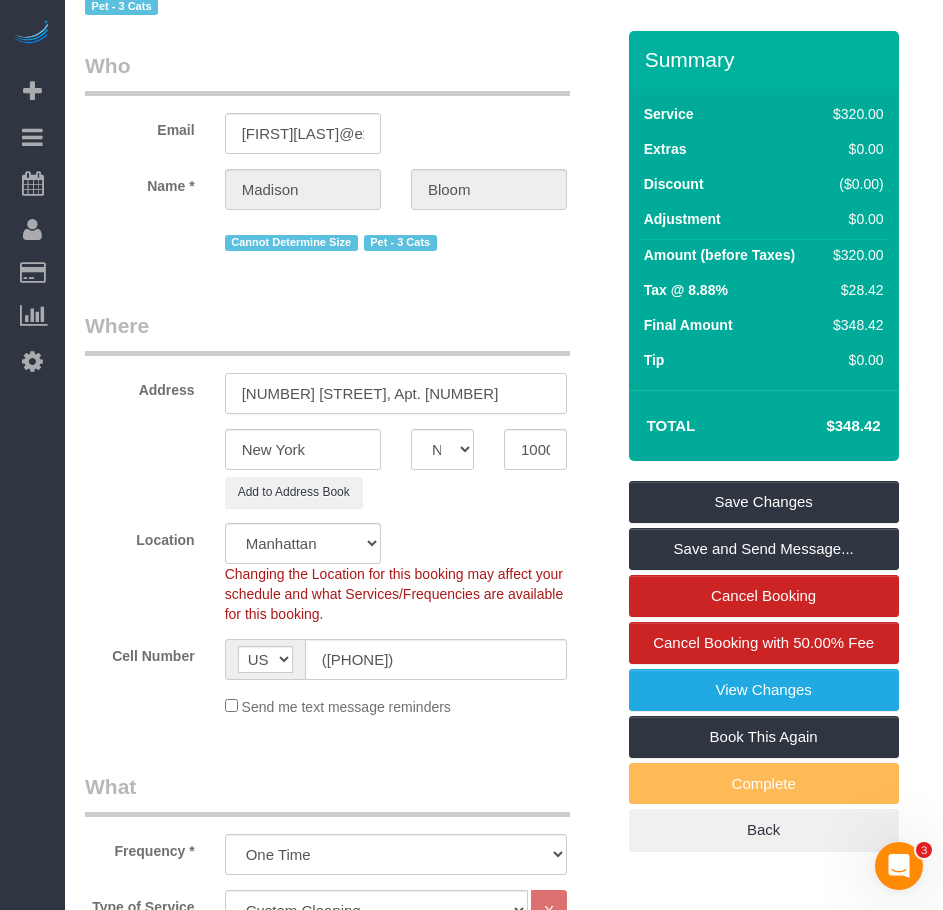 click on "[NUMBER] [STREET], Apt. [NUMBER]" at bounding box center (396, 393) 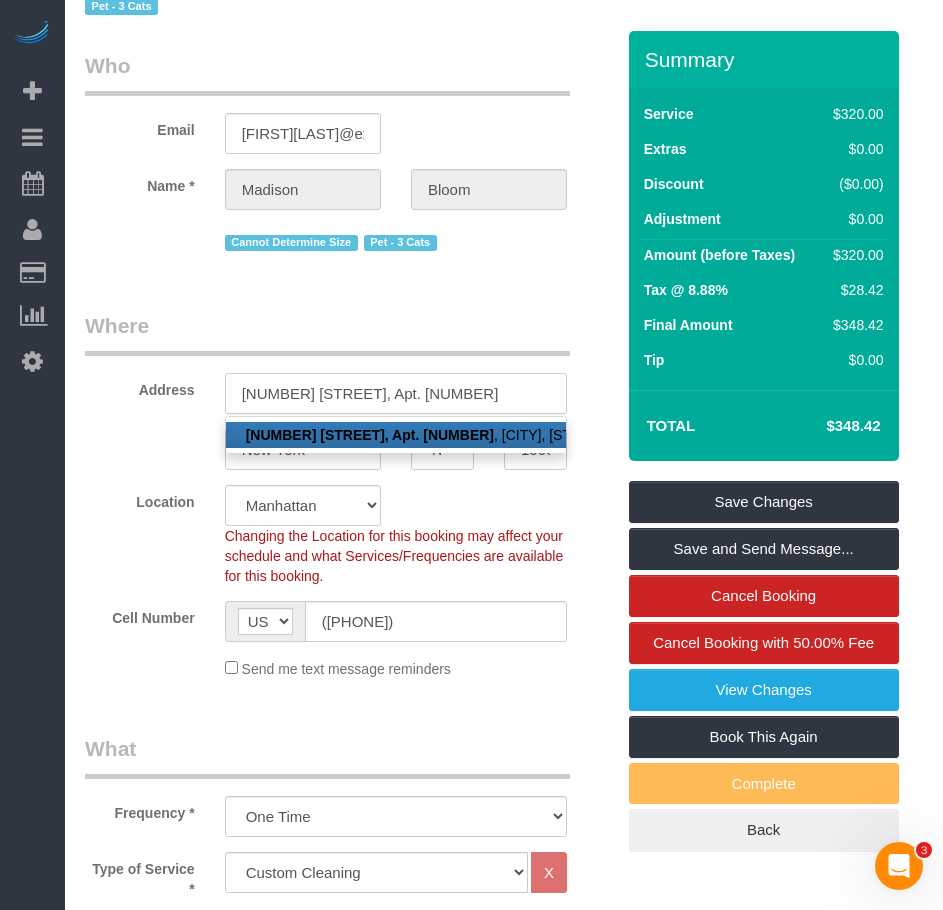 click on "[NUMBER] [STREET], Apt. [NUMBER]" at bounding box center [396, 393] 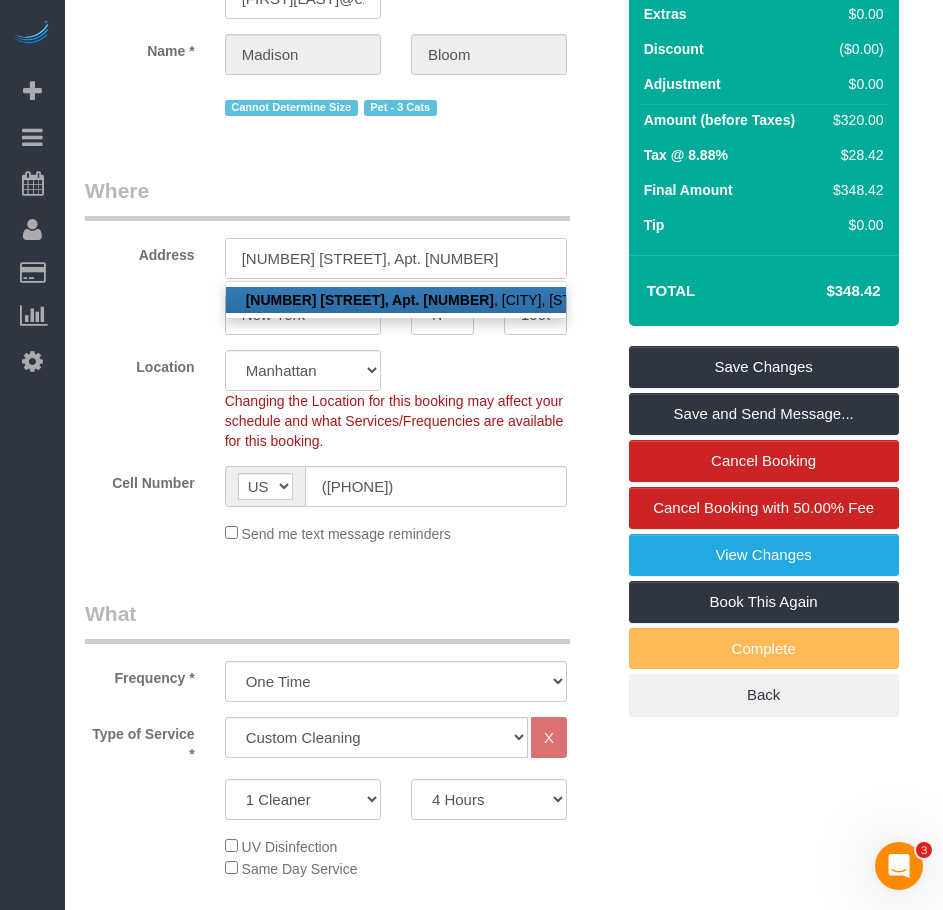 scroll, scrollTop: 200, scrollLeft: 0, axis: vertical 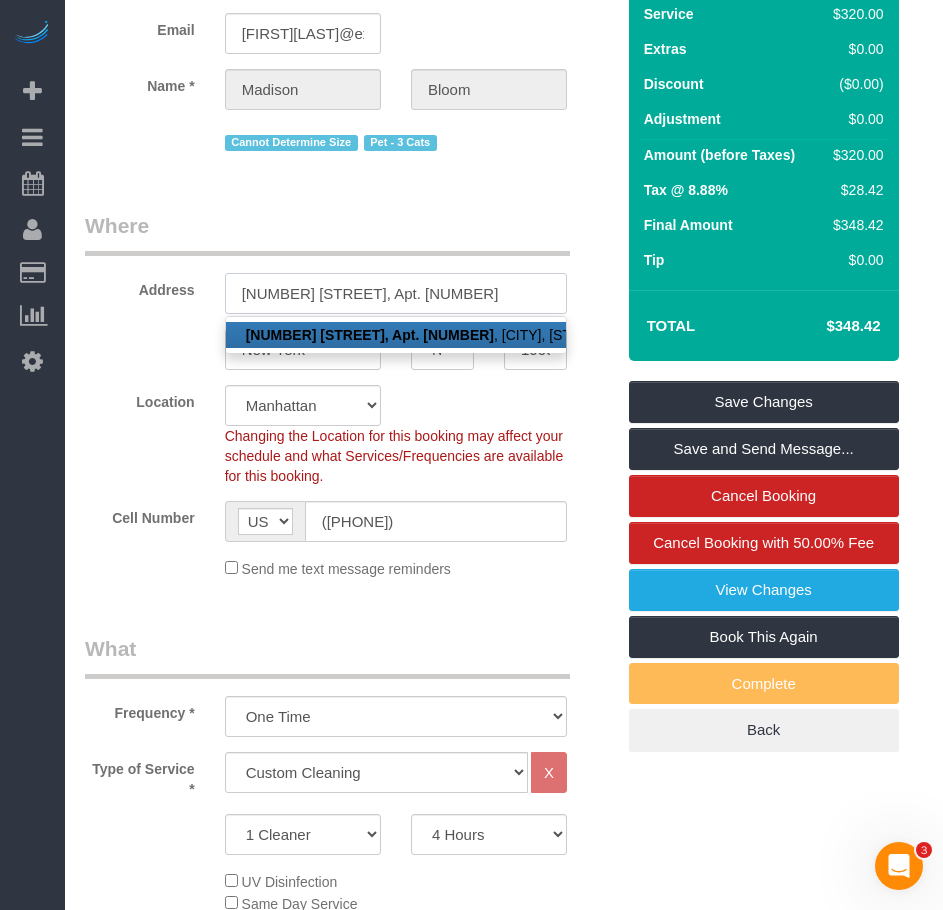 type on "[NUMBER] [STREET], Apt. [NUMBER]" 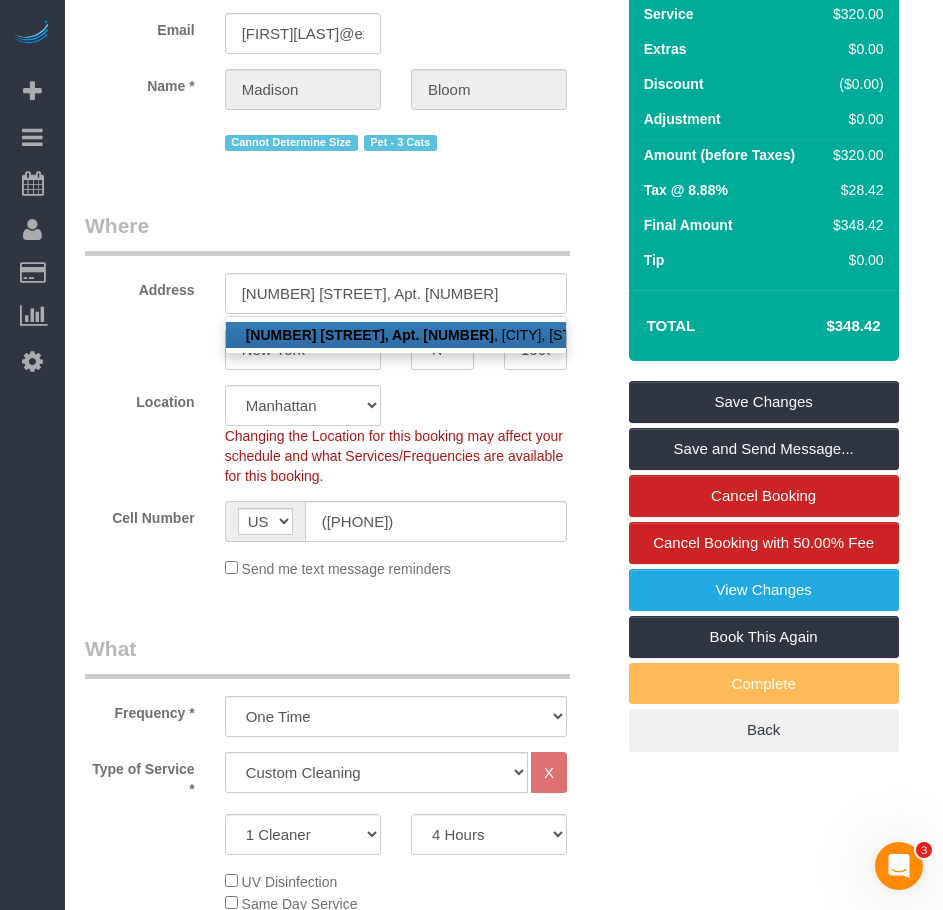 click on "Location
Manhattan Austin Boston Bronx Brooklyn Charlotte Denver New Jersey Portland Queens Seattle Staten Island
Changing the Location for this booking may affect your schedule and what
Services/Frequencies are available for this booking." 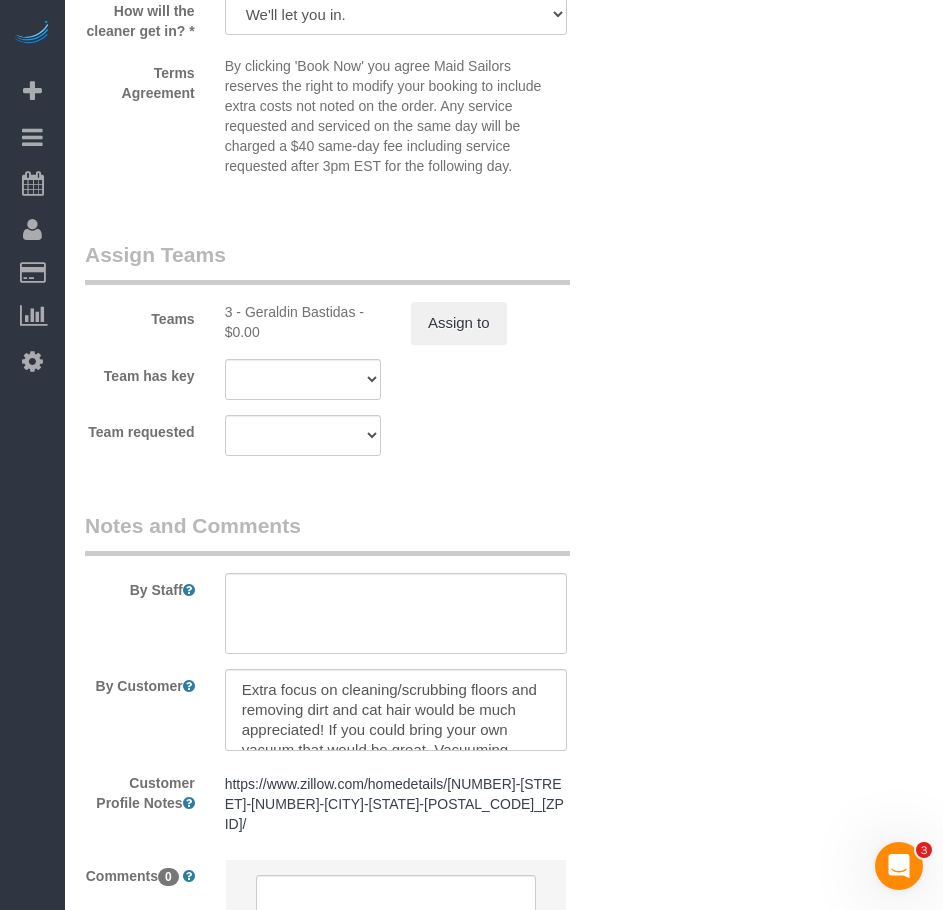 scroll, scrollTop: 2383, scrollLeft: 0, axis: vertical 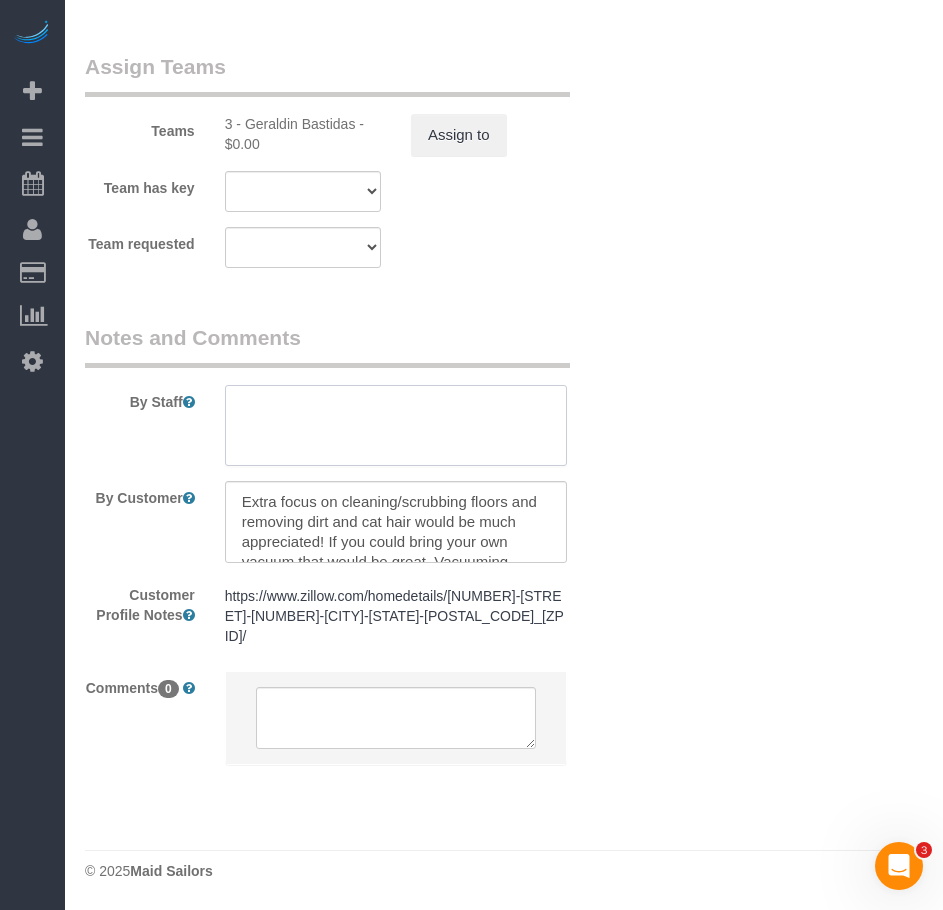 click at bounding box center [396, 426] 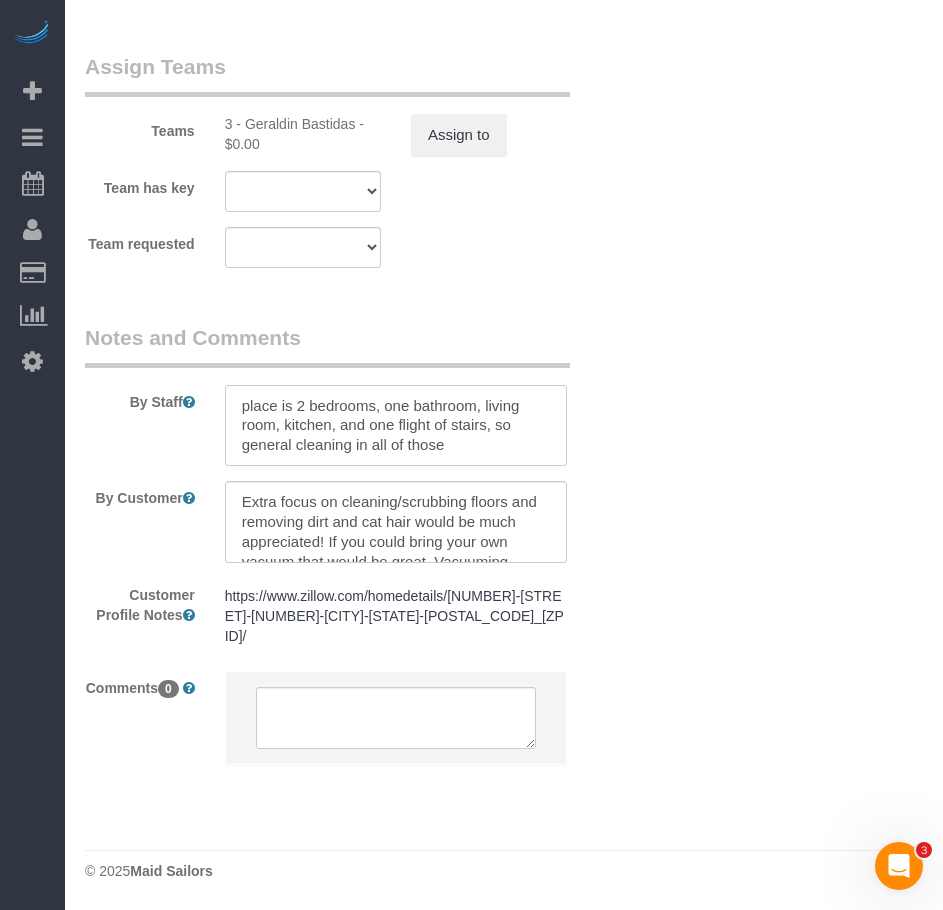 drag, startPoint x: 242, startPoint y: 428, endPoint x: 495, endPoint y: 449, distance: 253.87004 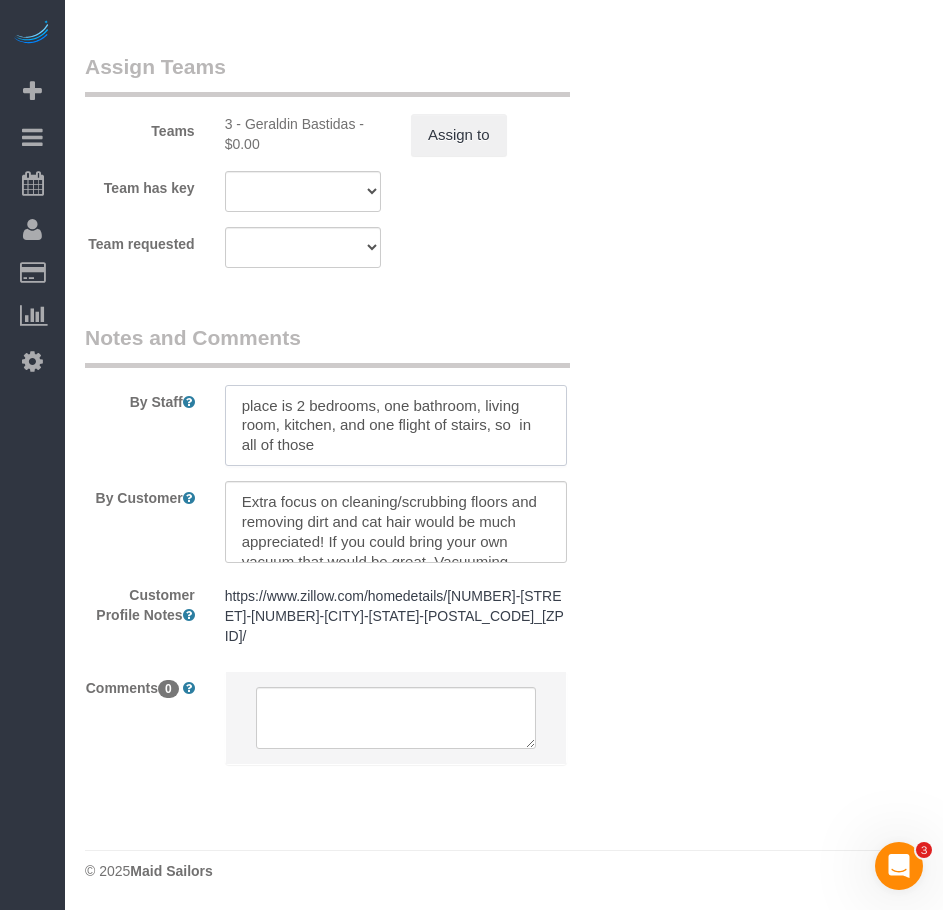 click at bounding box center [396, 426] 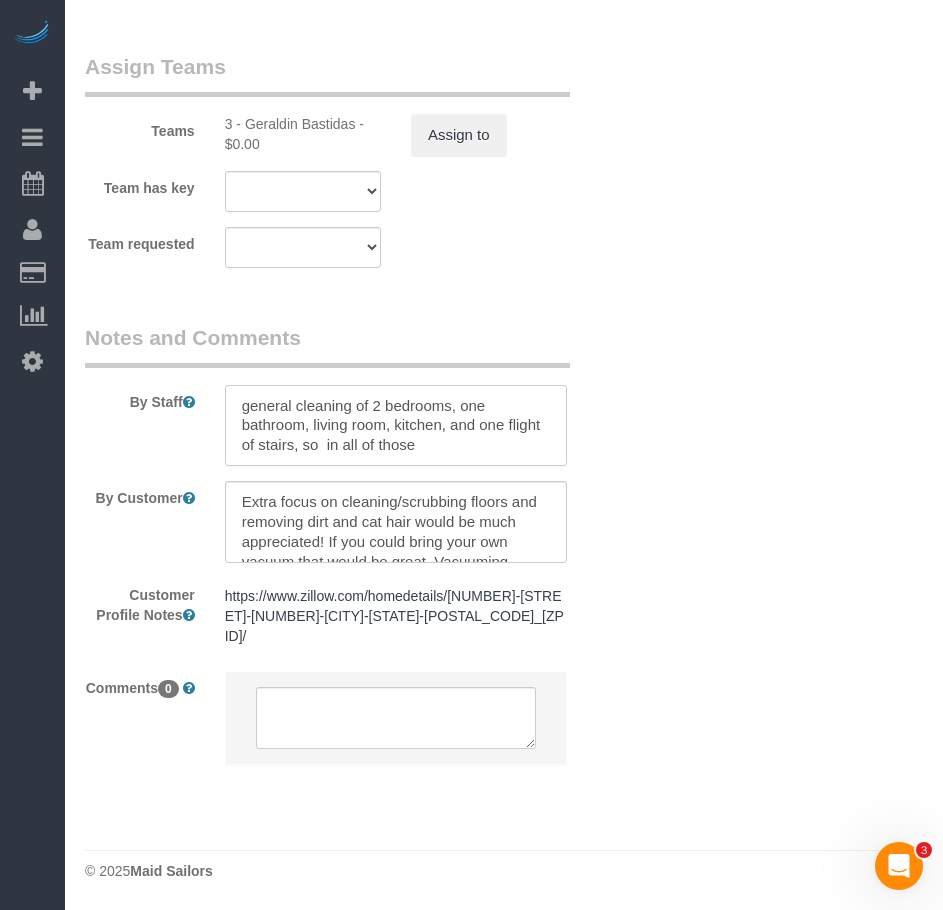 click at bounding box center [396, 426] 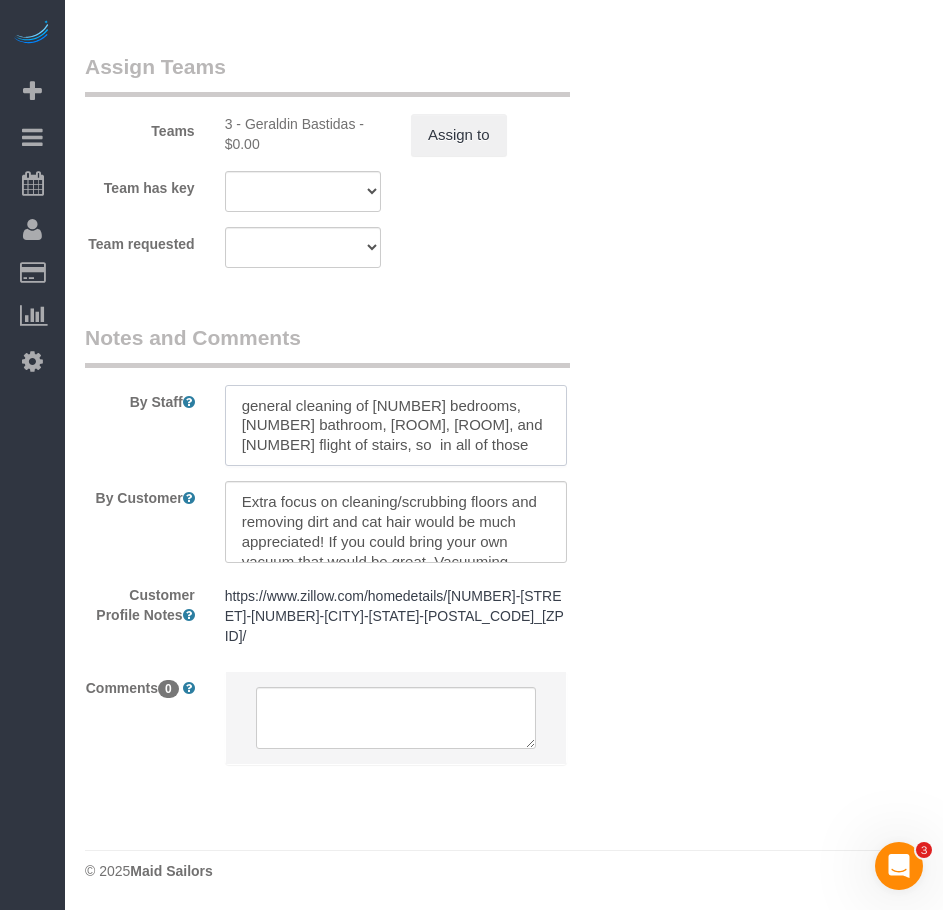 click at bounding box center [396, 426] 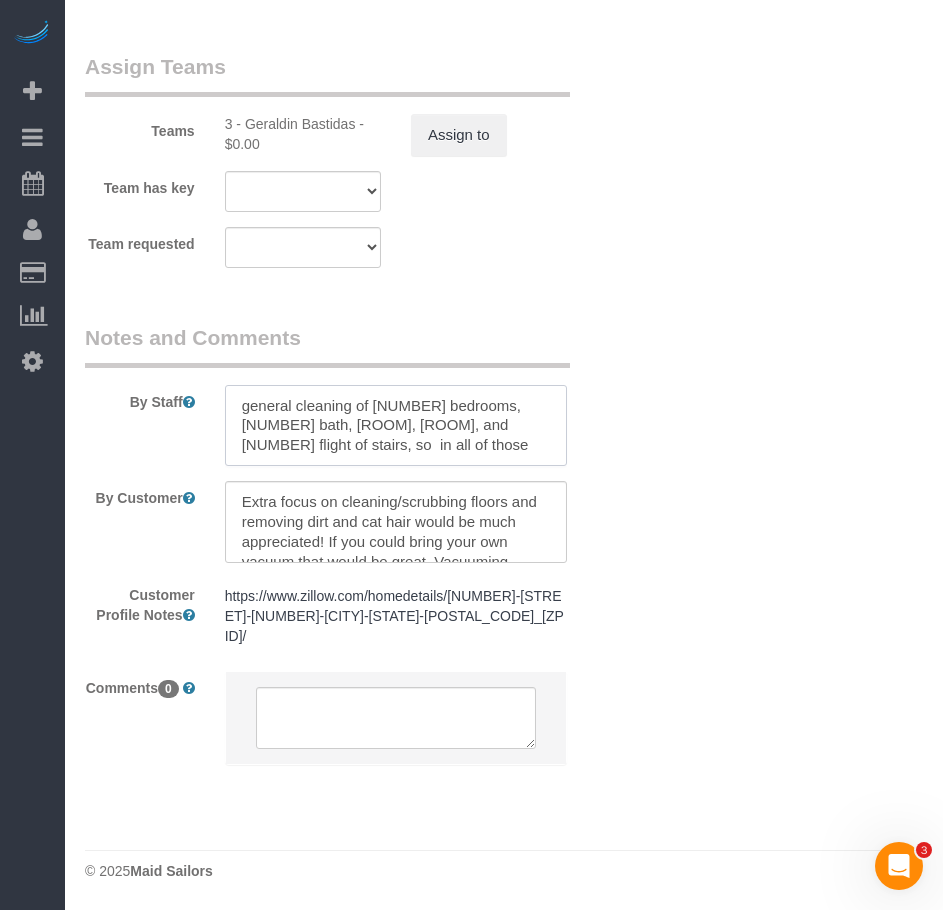 drag, startPoint x: 447, startPoint y: 443, endPoint x: 371, endPoint y: 450, distance: 76.321686 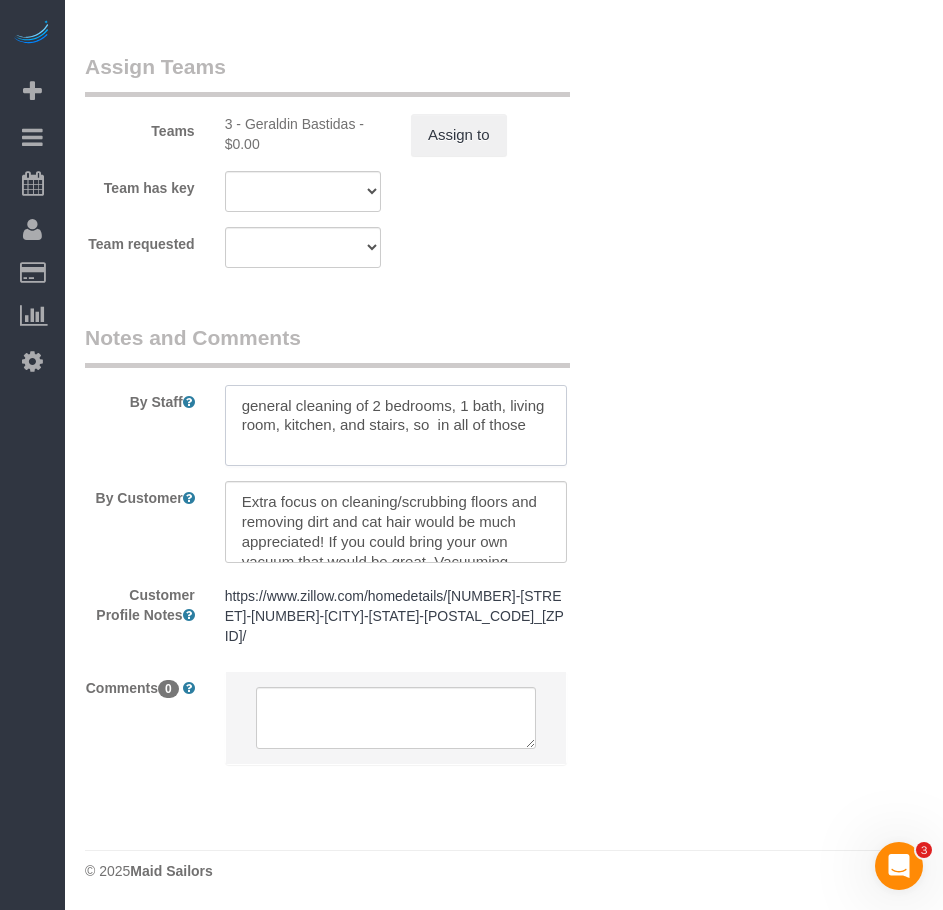 click at bounding box center (396, 426) 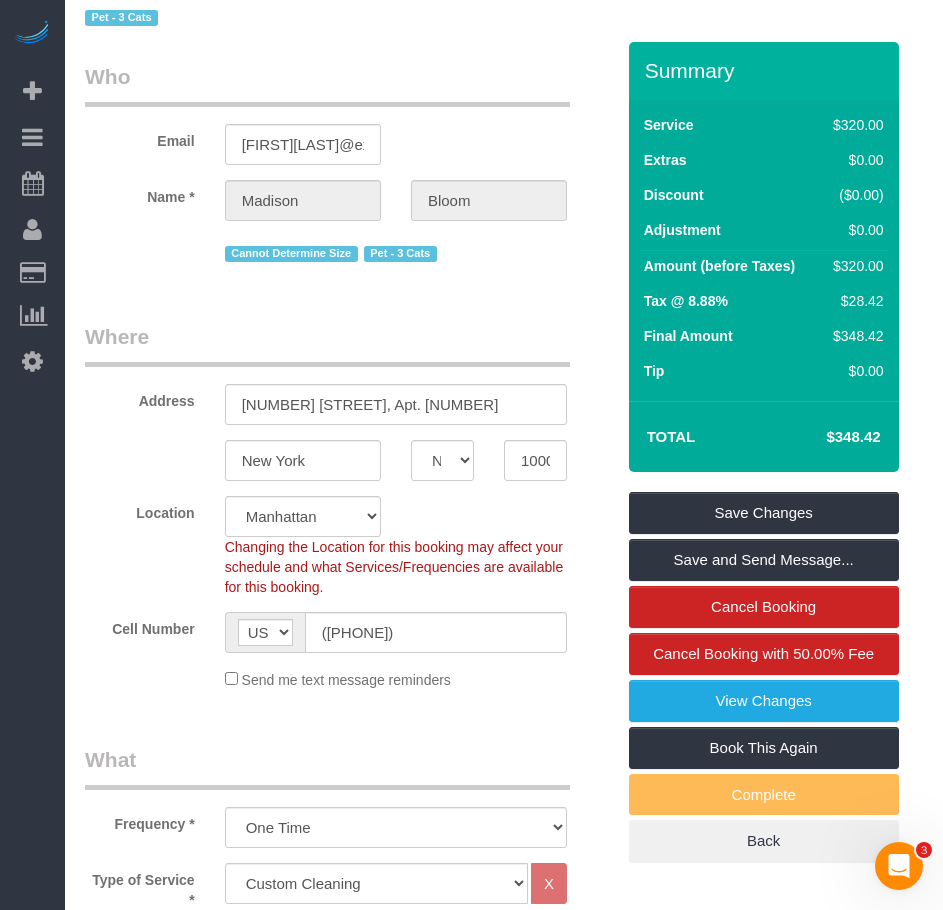 scroll, scrollTop: 0, scrollLeft: 0, axis: both 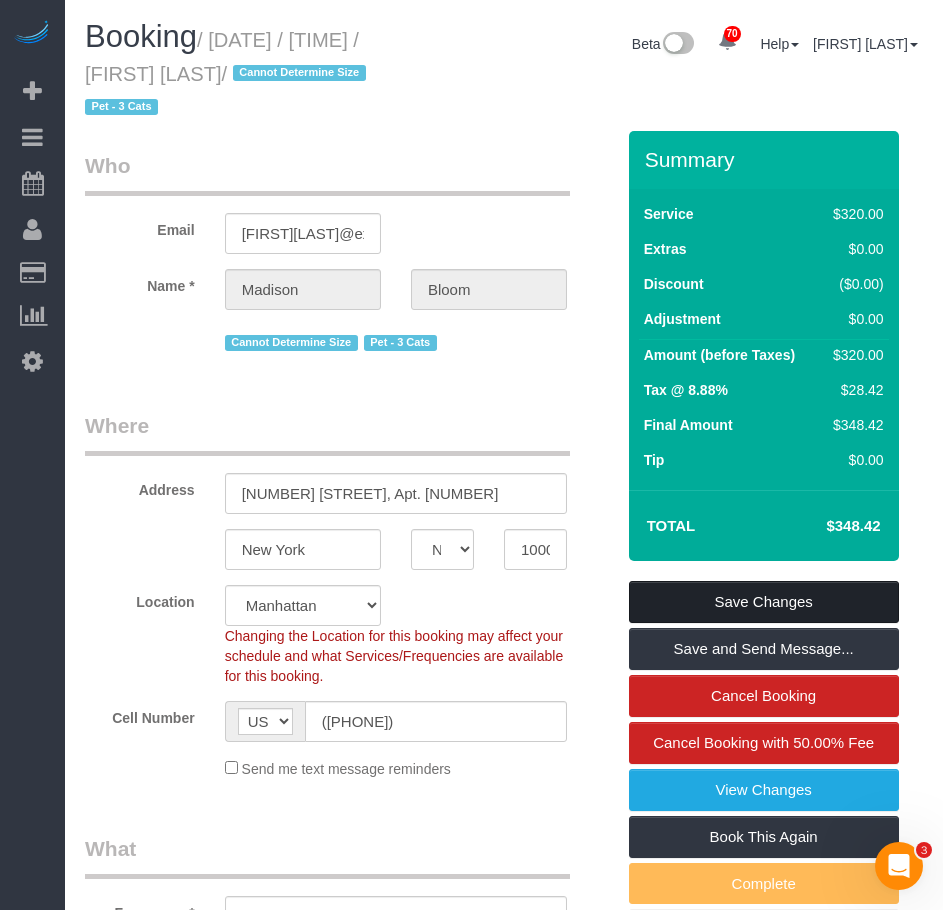 type on "general cleaning of [NUMBER] bedrooms, [NUMBER] bath, [ROOM], [ROOM], and stairs" 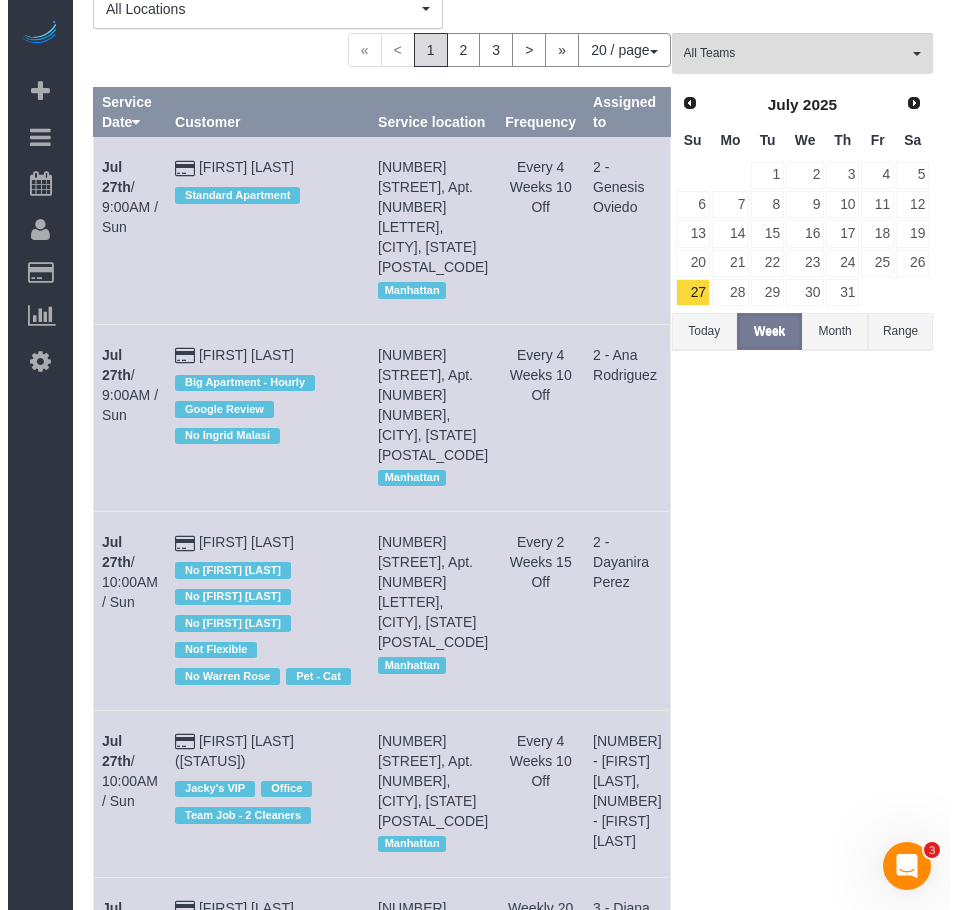 scroll, scrollTop: 0, scrollLeft: 0, axis: both 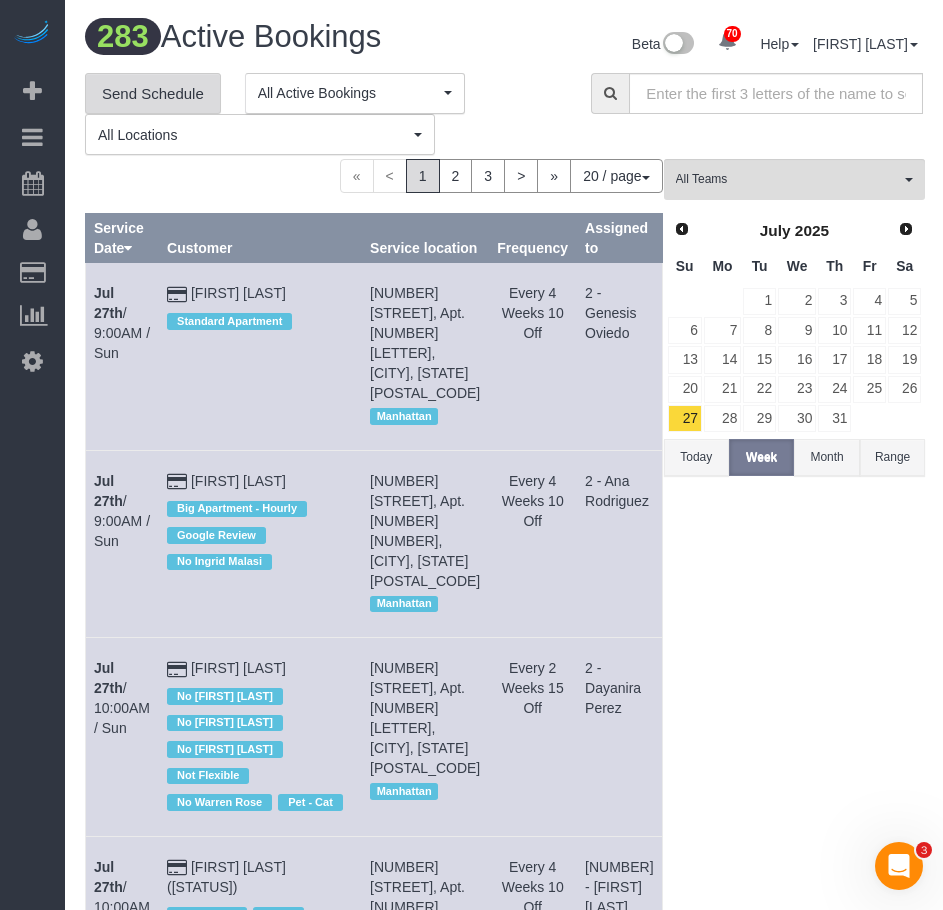 click on "Send Schedule" at bounding box center [153, 94] 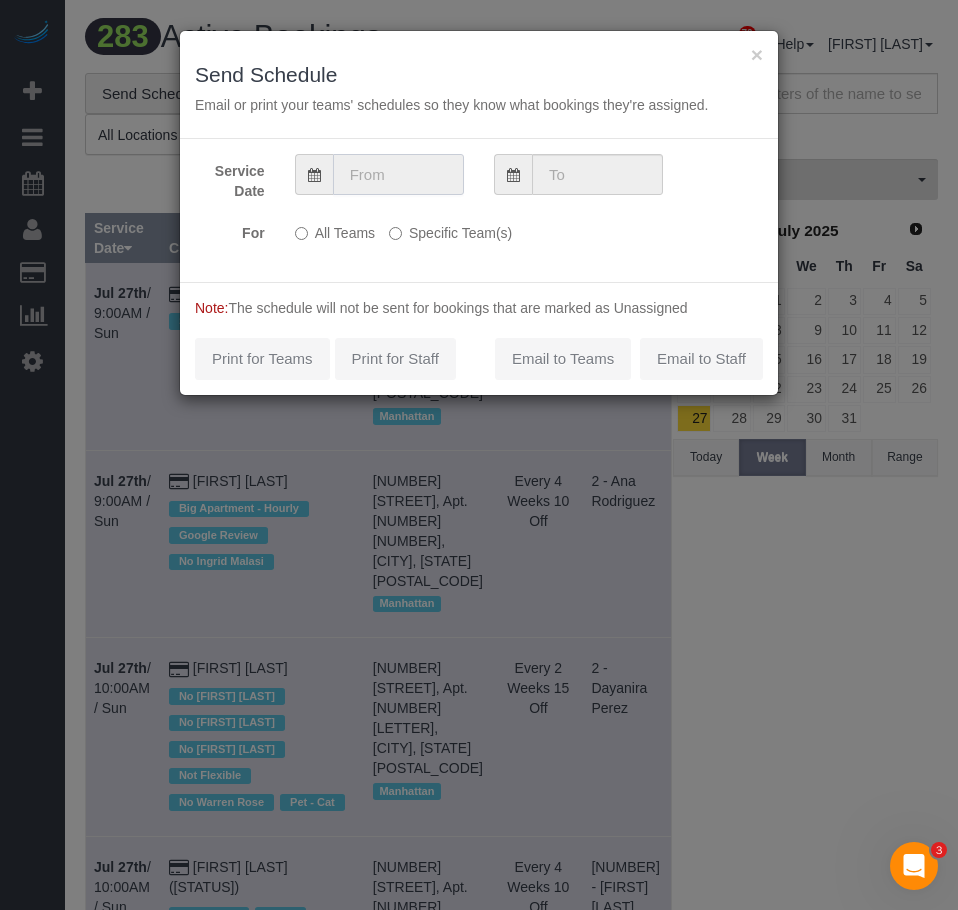 click at bounding box center [398, 174] 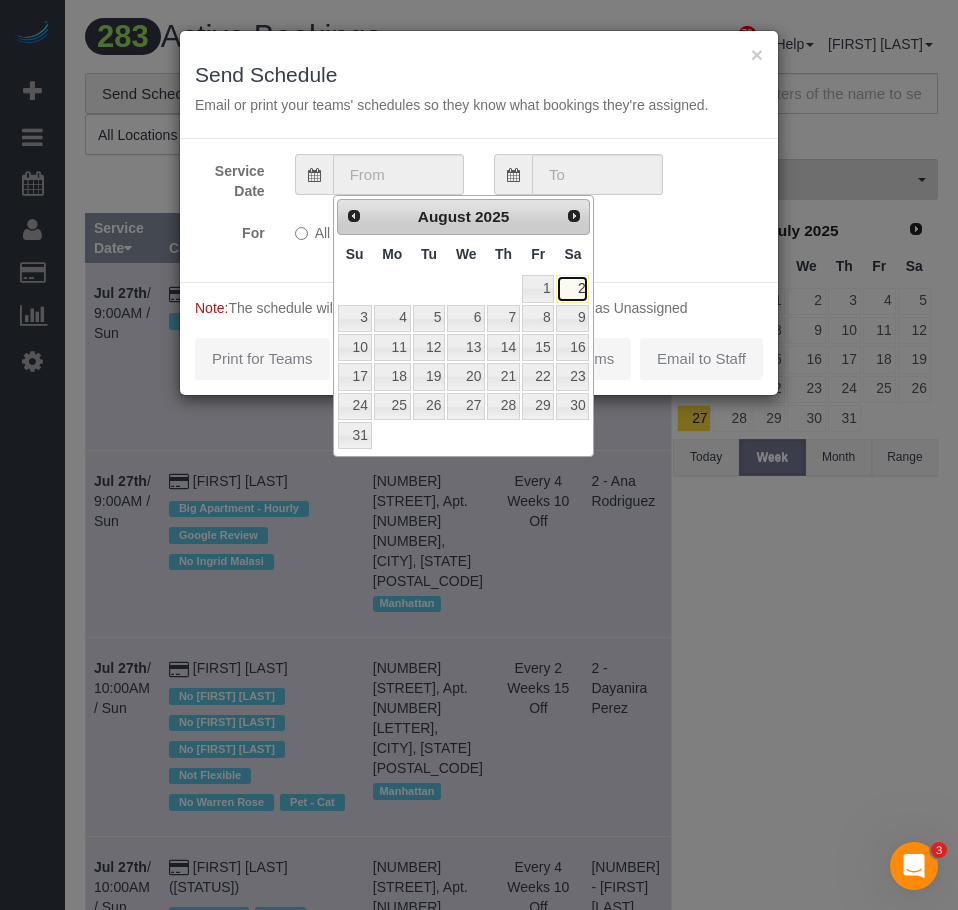 click on "2" at bounding box center (572, 288) 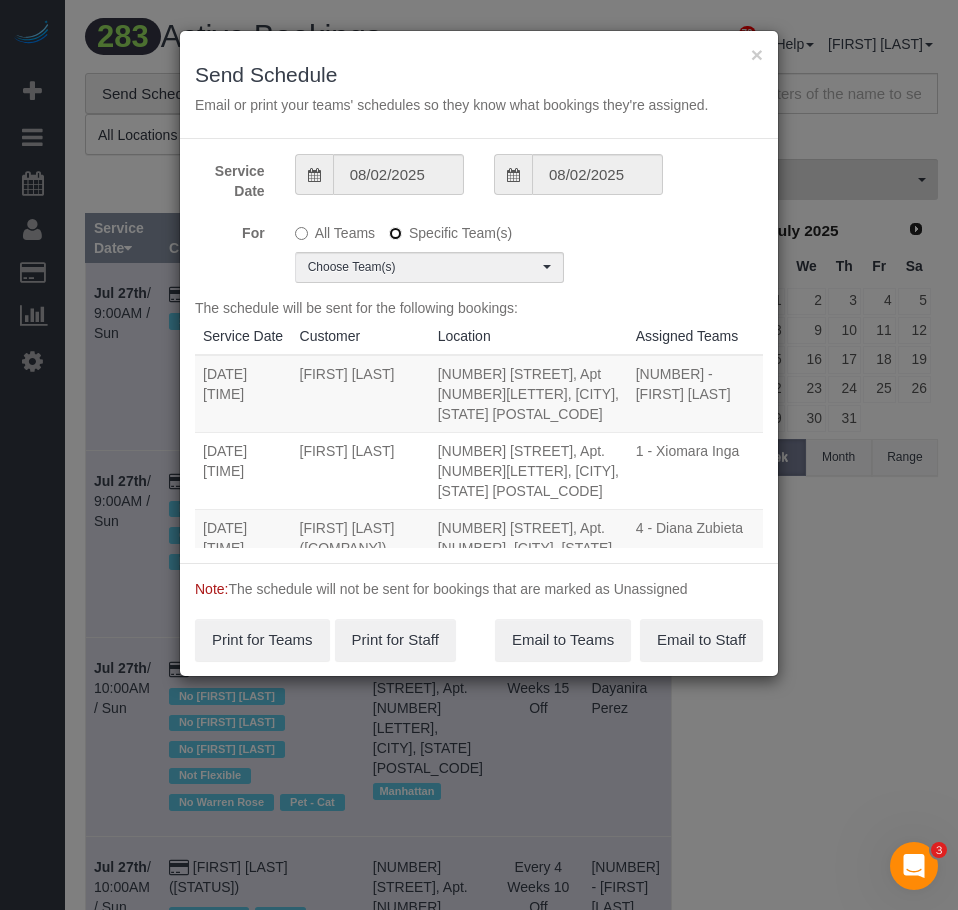 scroll, scrollTop: 100, scrollLeft: 0, axis: vertical 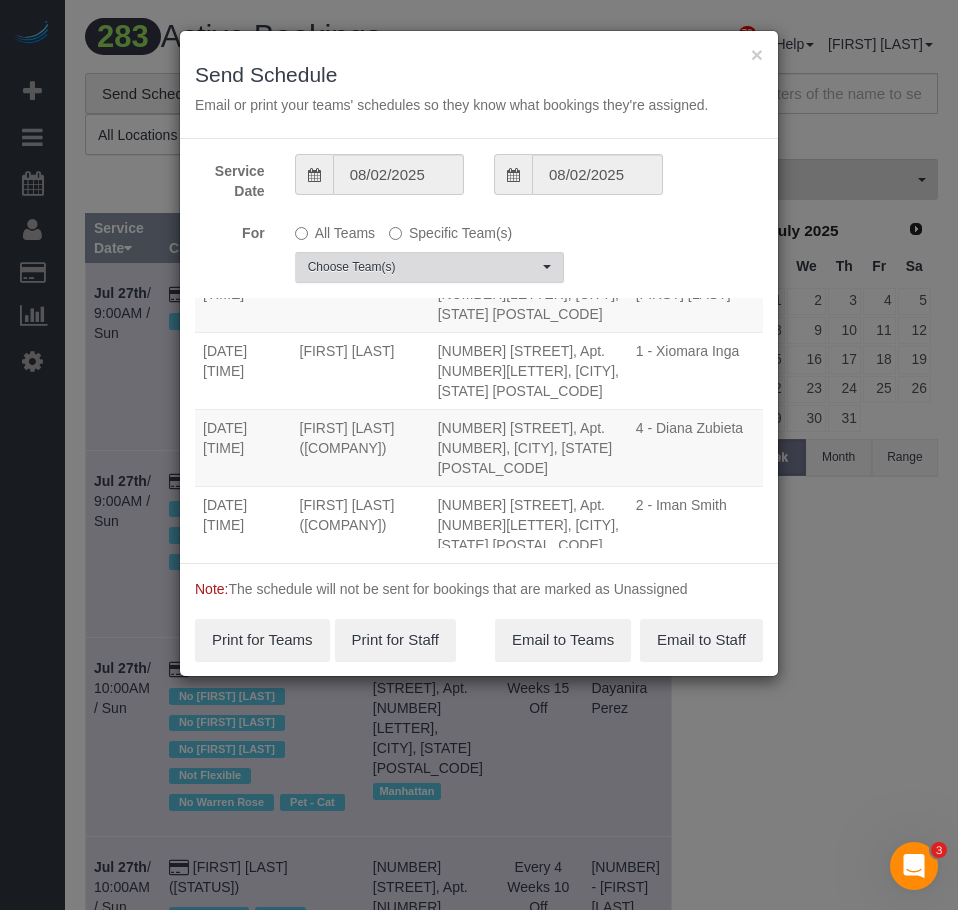 click on "Choose Team(s)" at bounding box center (423, 267) 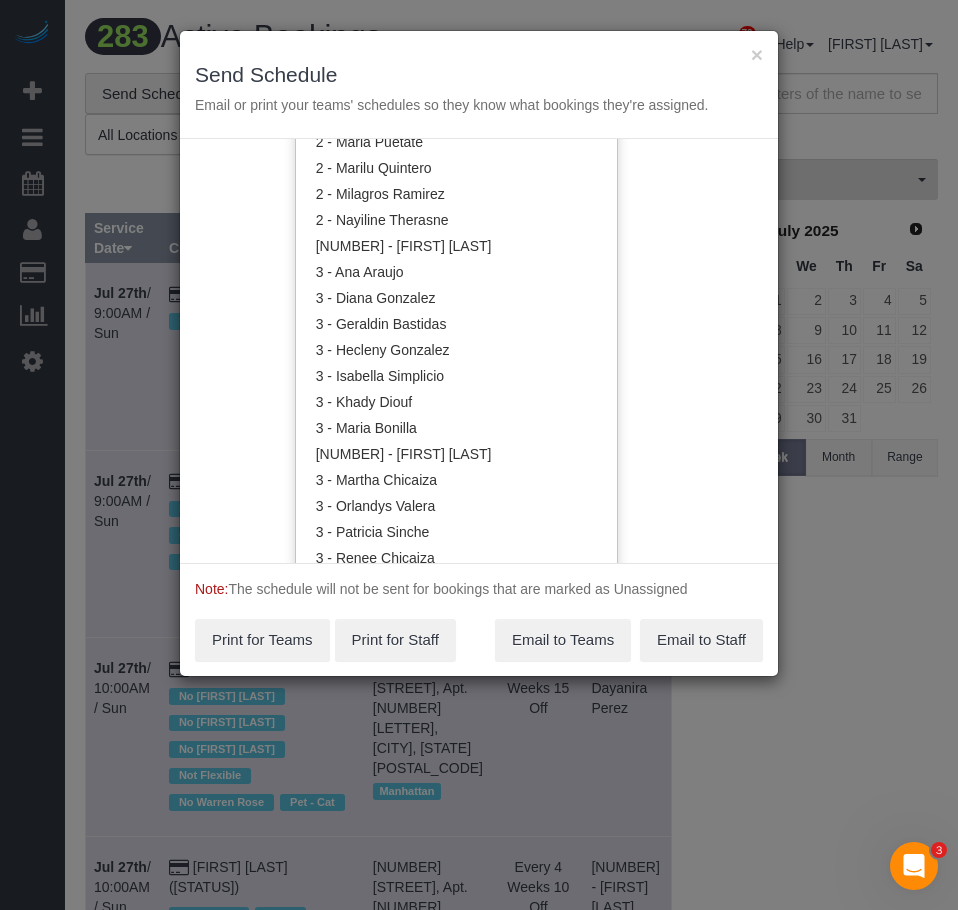 scroll, scrollTop: 1700, scrollLeft: 0, axis: vertical 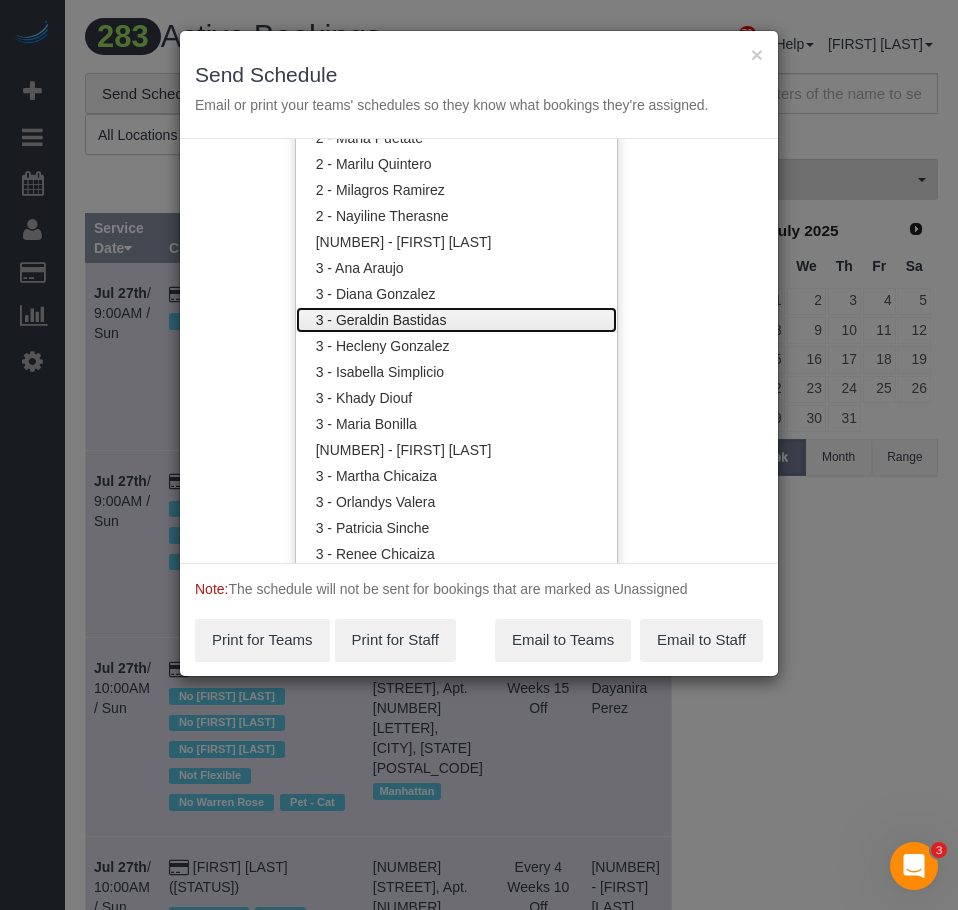 click on "3 - Geraldin Bastidas" at bounding box center (457, 320) 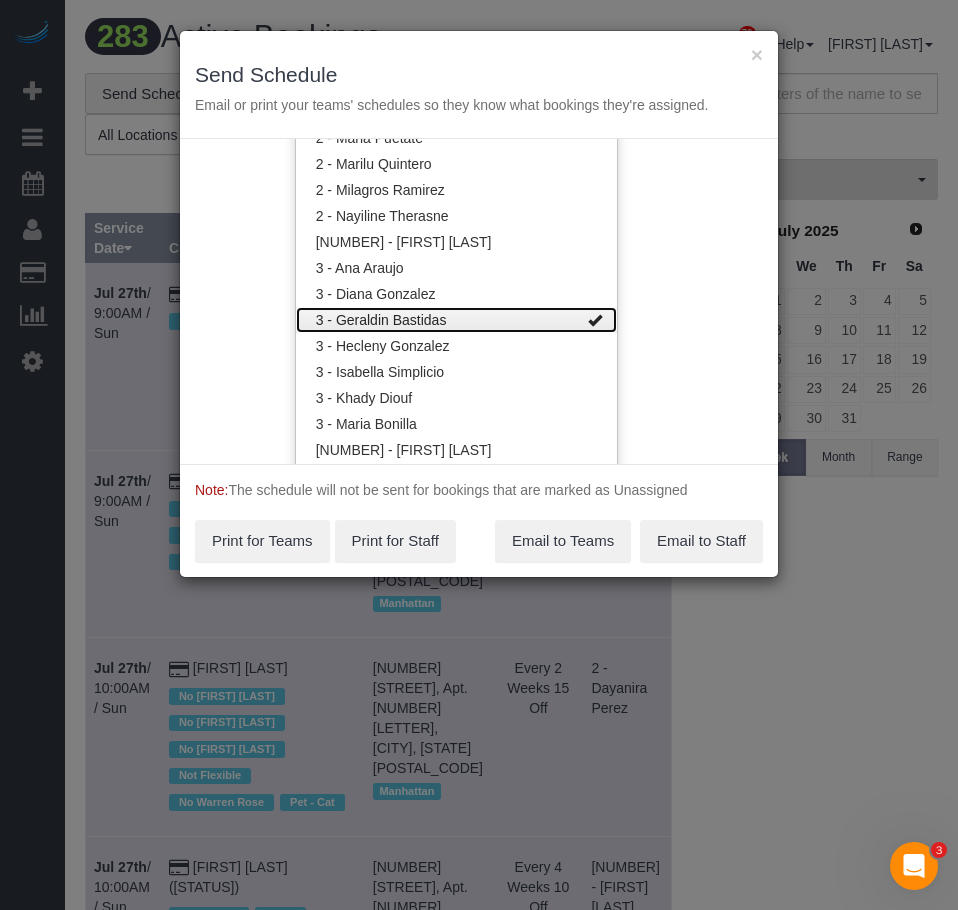 scroll, scrollTop: 0, scrollLeft: 0, axis: both 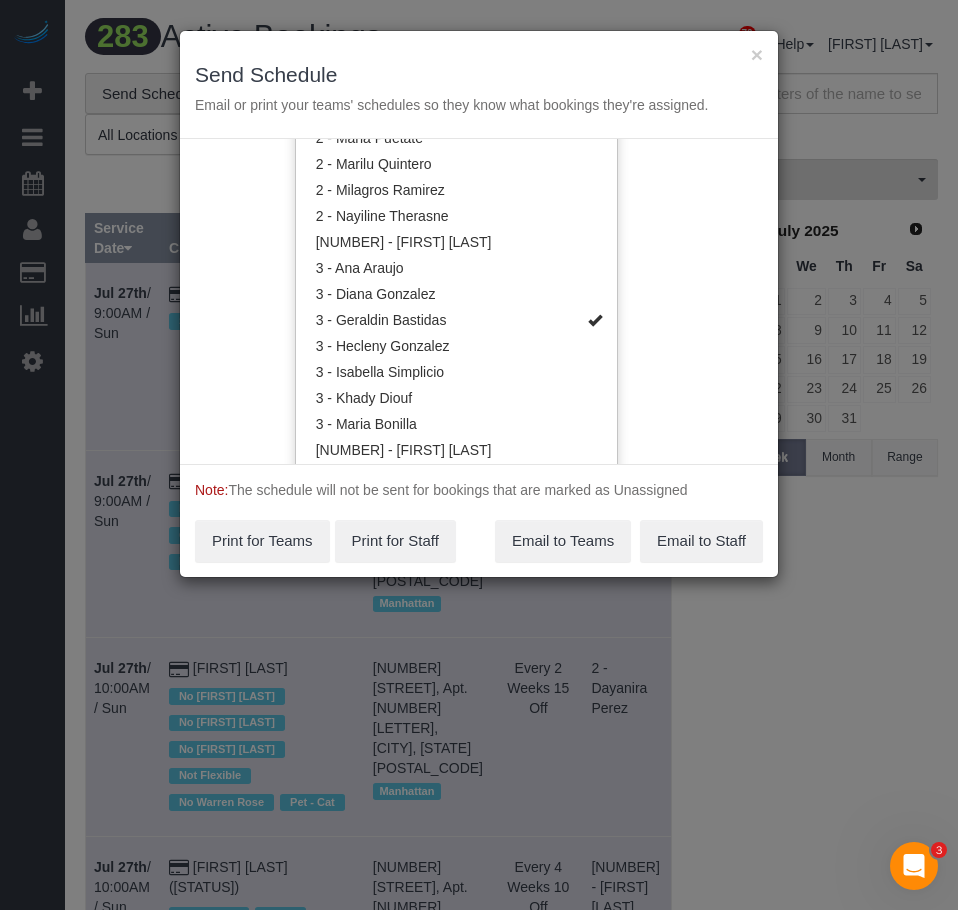 click on "Service Date
[DATE]
[DATE]
For
All Teams
Specific Team(s)
[NUMBER] - [FIRST] [LAST]
Choose Team(s)
* - [INITIALS]
*[FIRST] [LAST] - Test
[NUMBER] - [FIRST] [LAST]
[NUMBER] - [FIRST] [LAST] [LAST]" at bounding box center (479, 301) 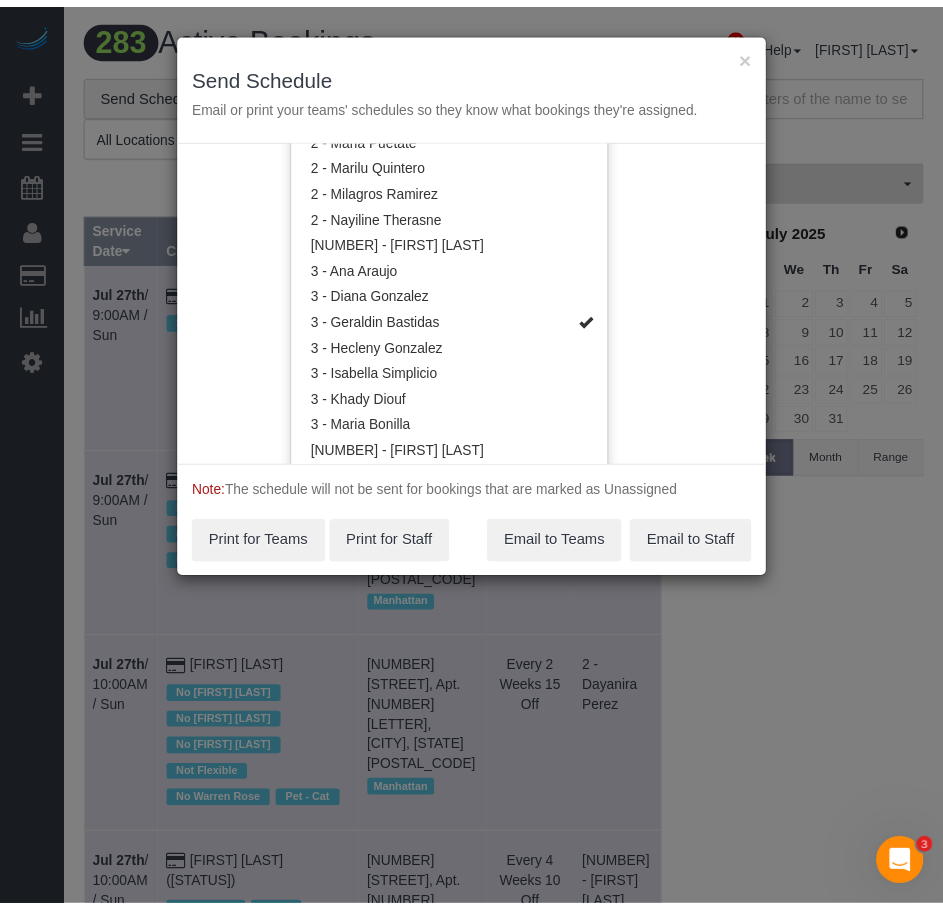 scroll, scrollTop: 0, scrollLeft: 0, axis: both 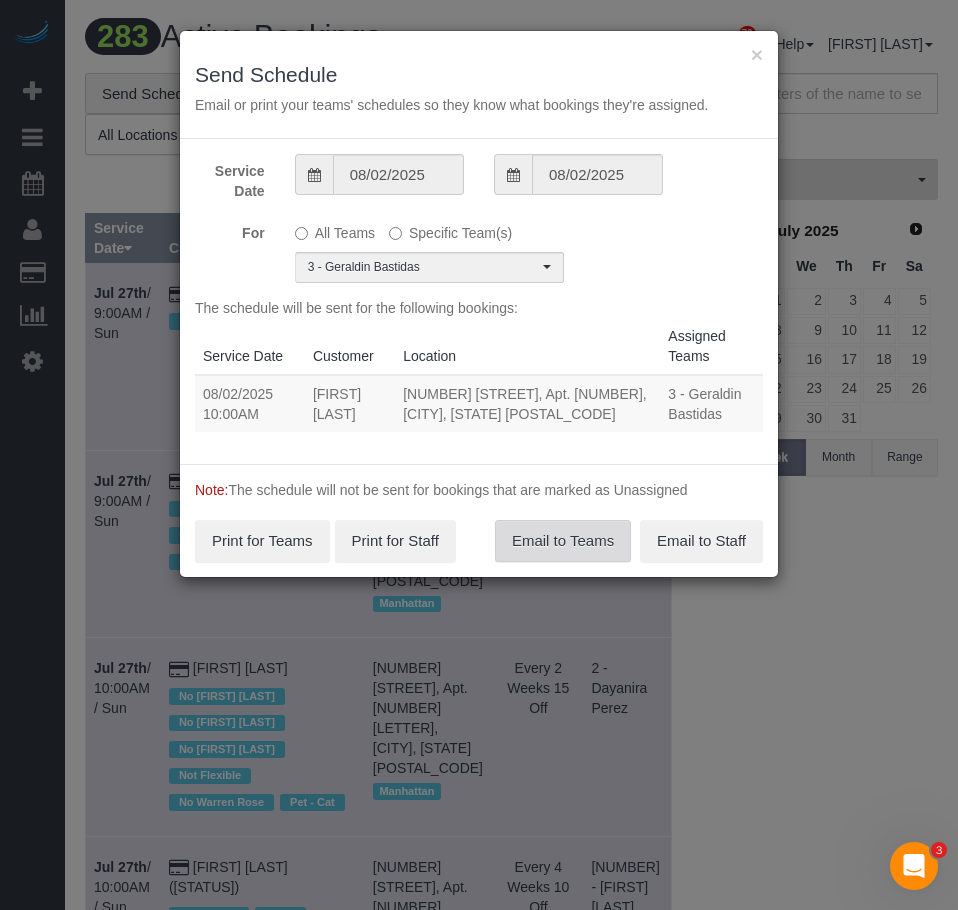 click on "Email to Teams" at bounding box center (563, 541) 